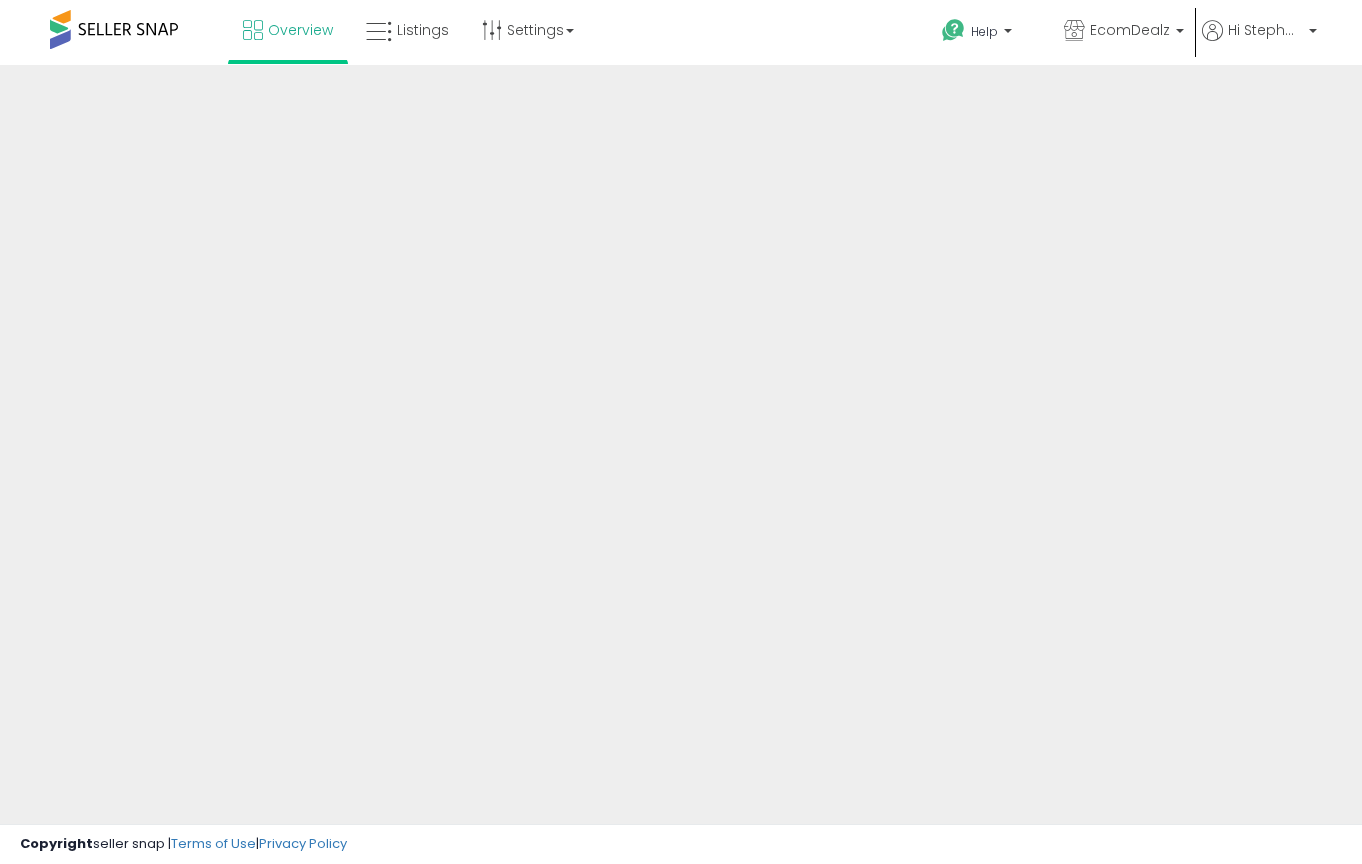 scroll, scrollTop: 0, scrollLeft: 0, axis: both 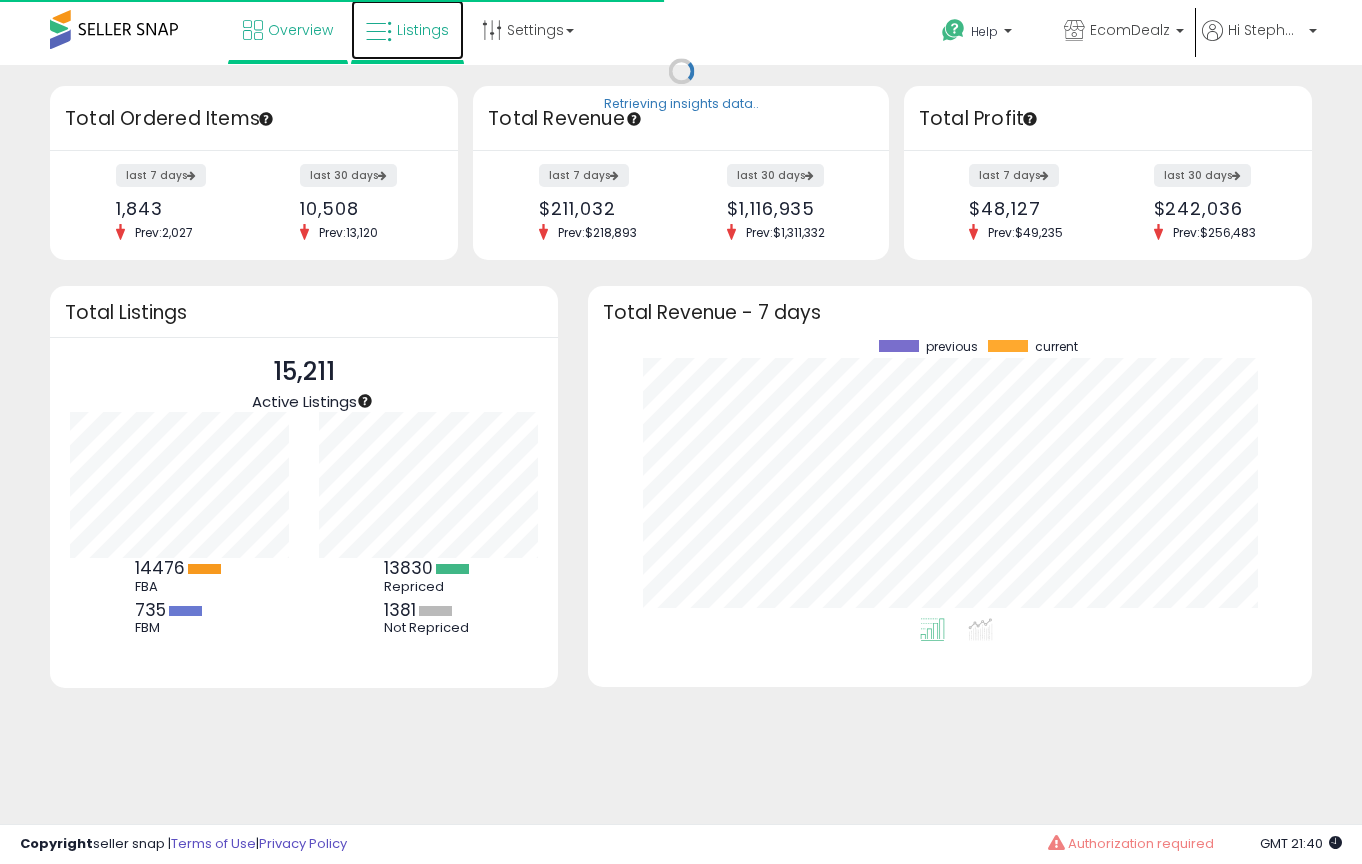 click on "Listings" at bounding box center [423, 30] 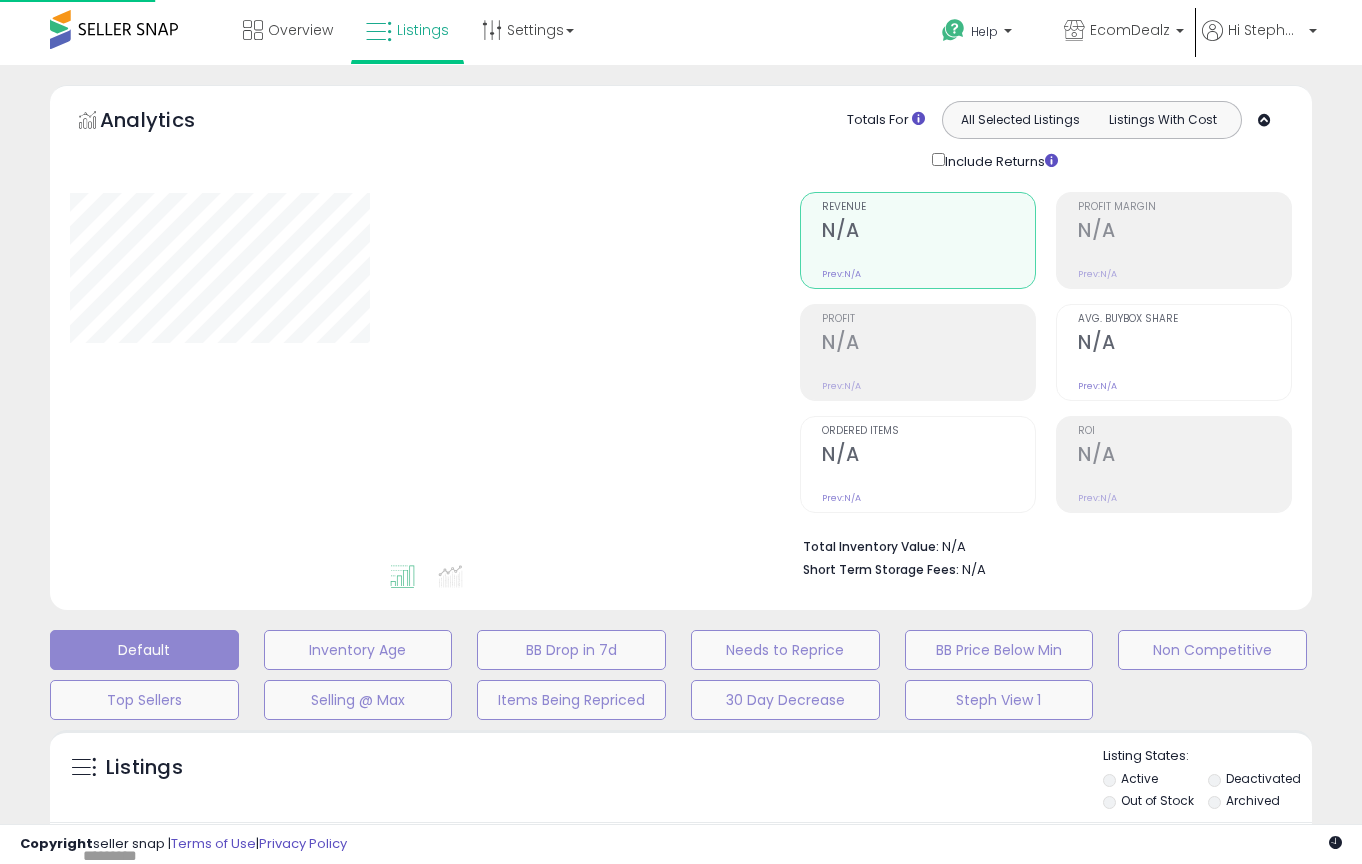 scroll, scrollTop: 0, scrollLeft: 0, axis: both 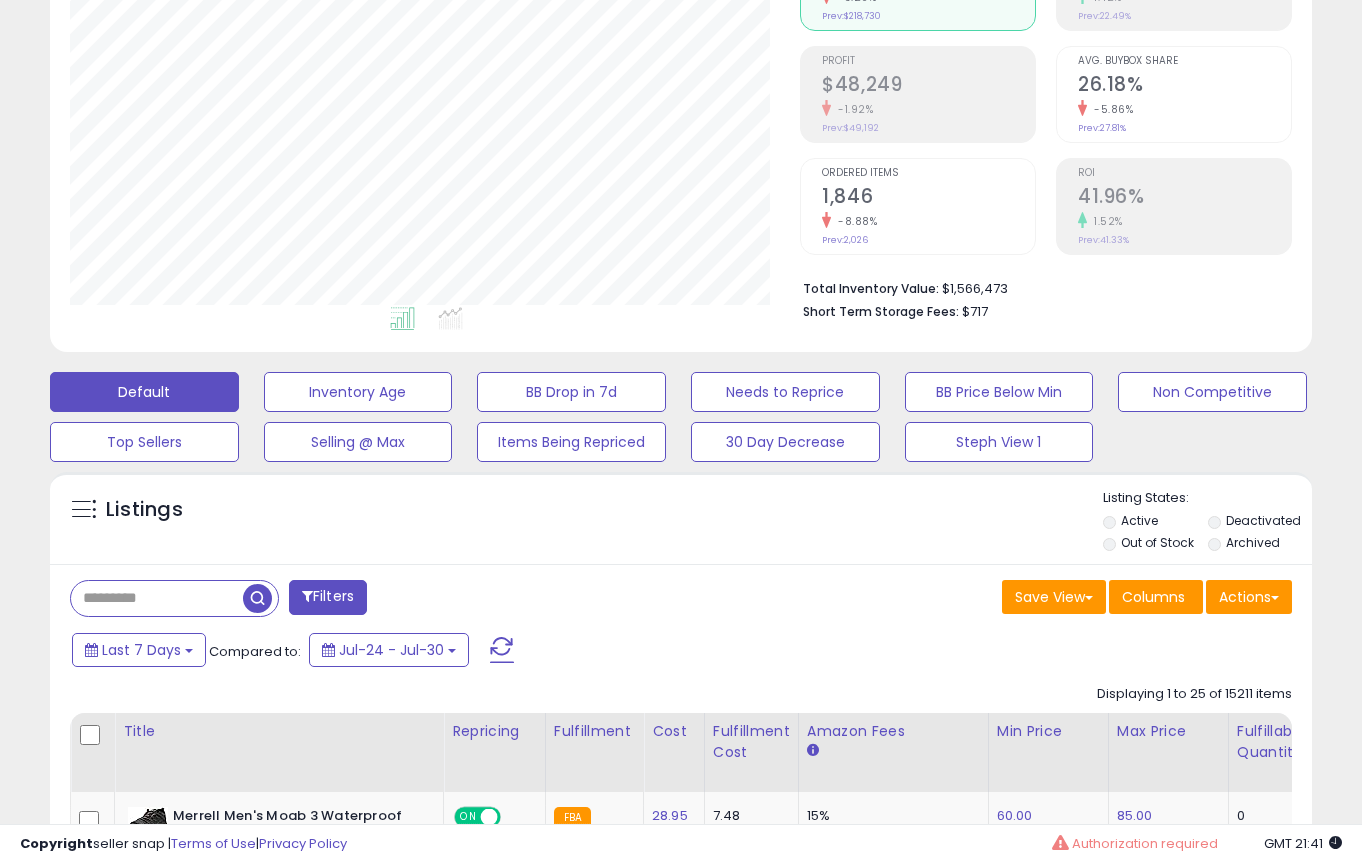click at bounding box center (157, 598) 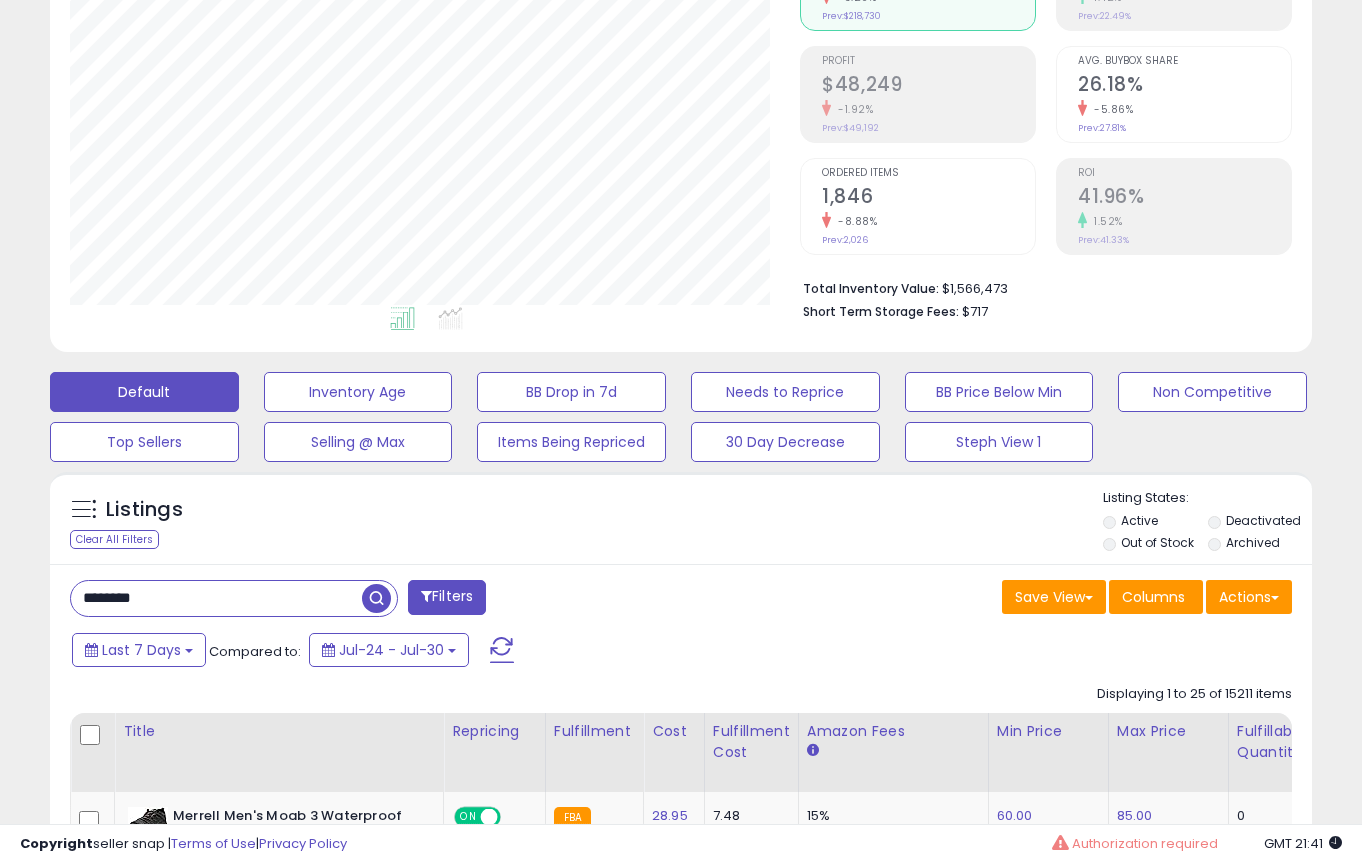 type on "********" 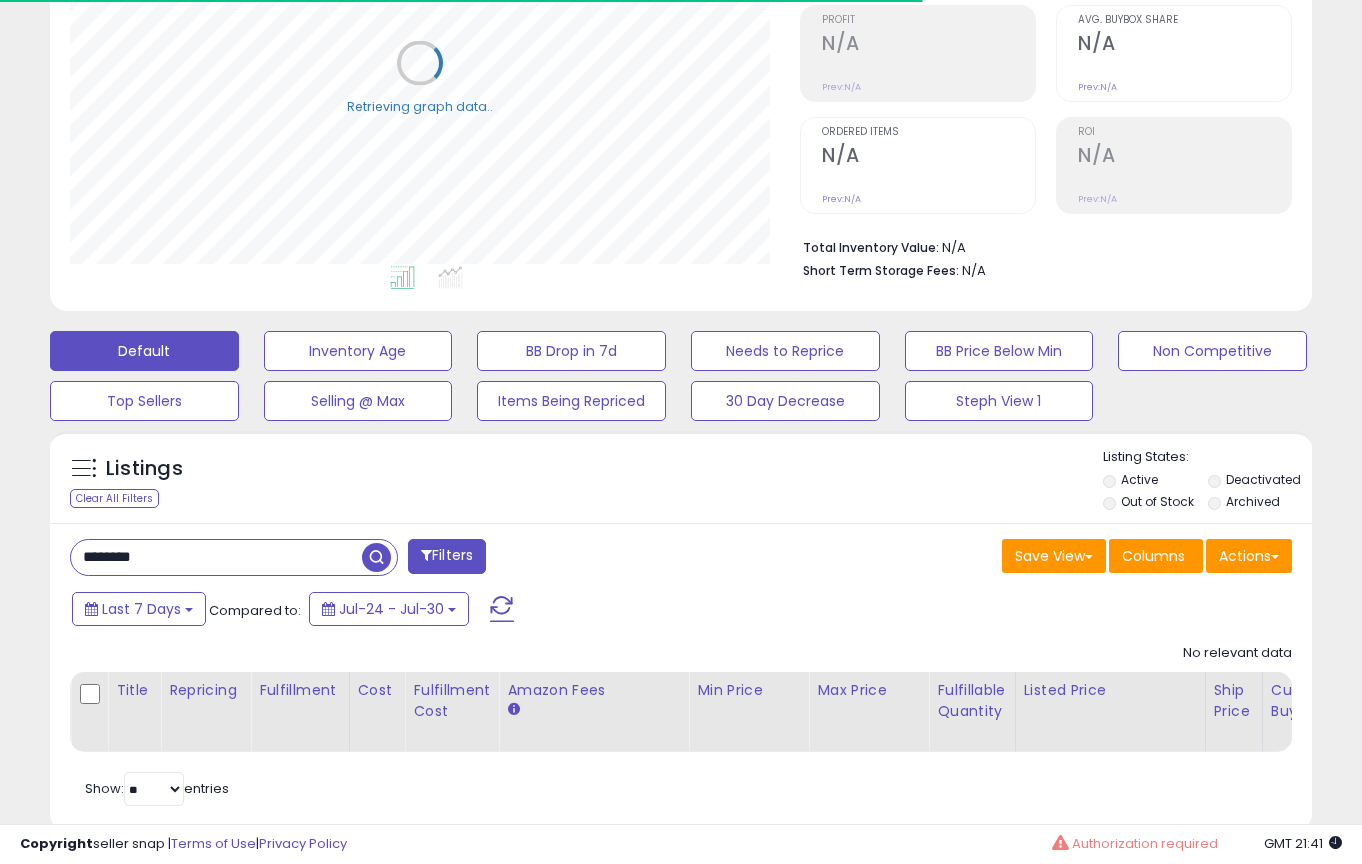 scroll, scrollTop: 341, scrollLeft: 0, axis: vertical 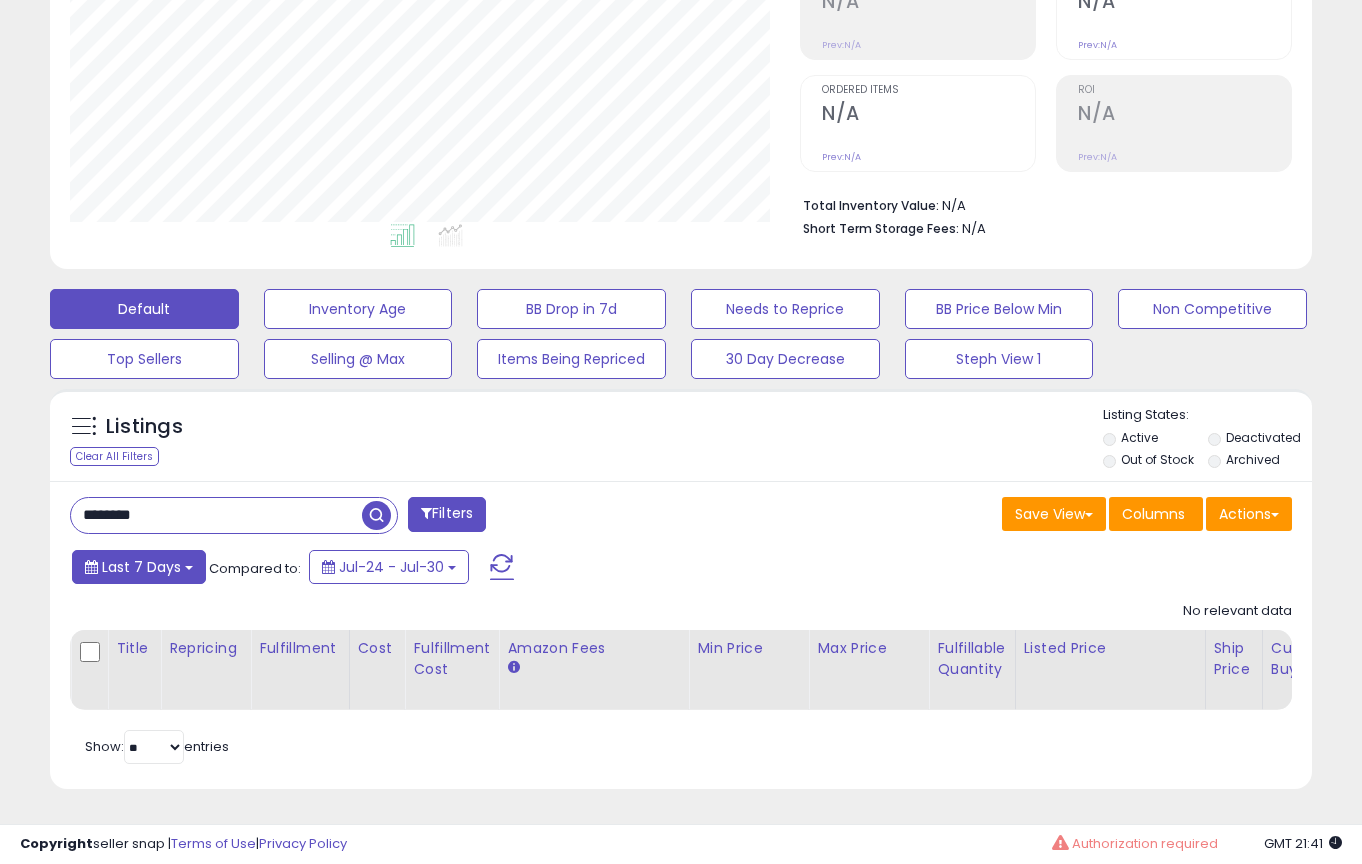 click on "Last 7 Days" at bounding box center [139, 567] 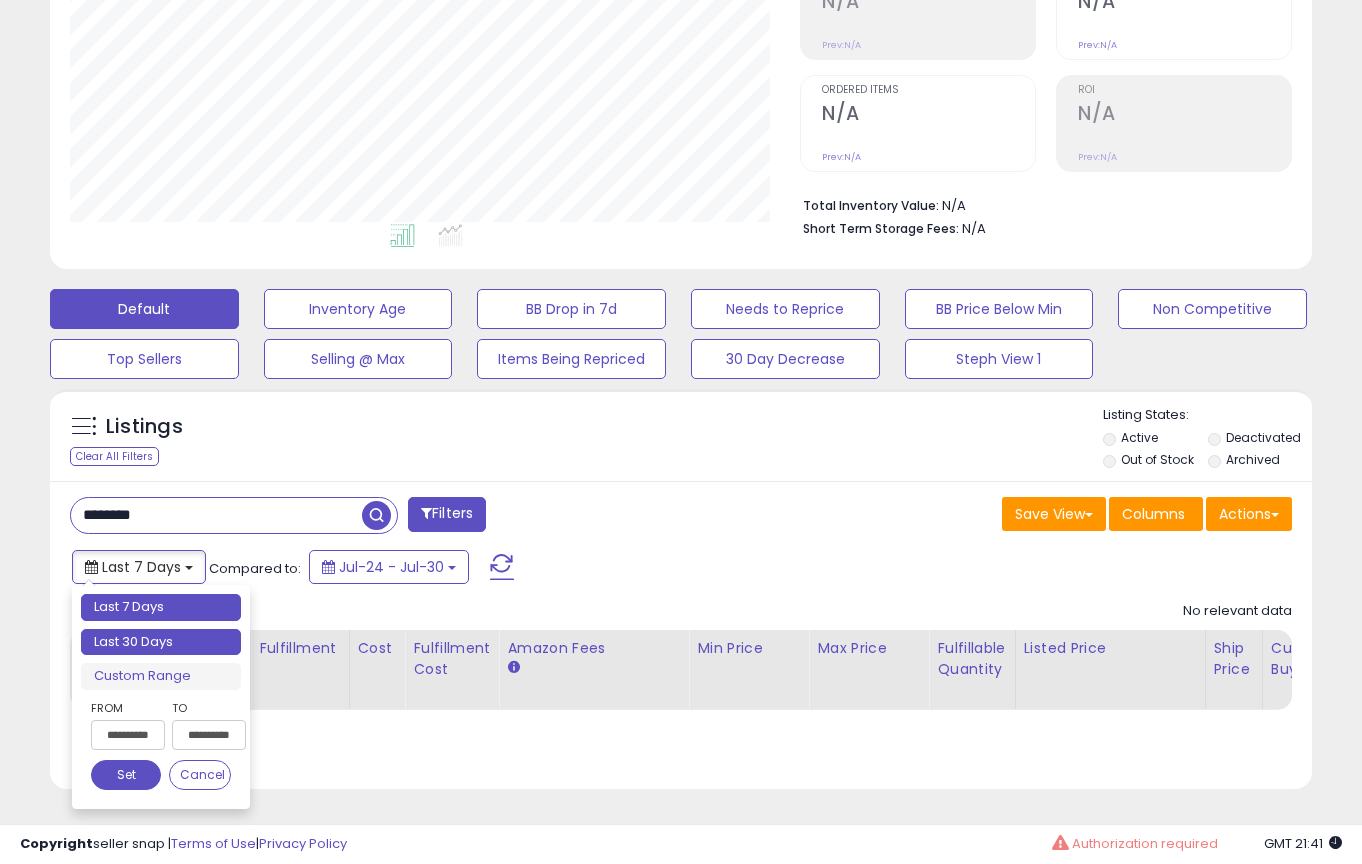 type on "**********" 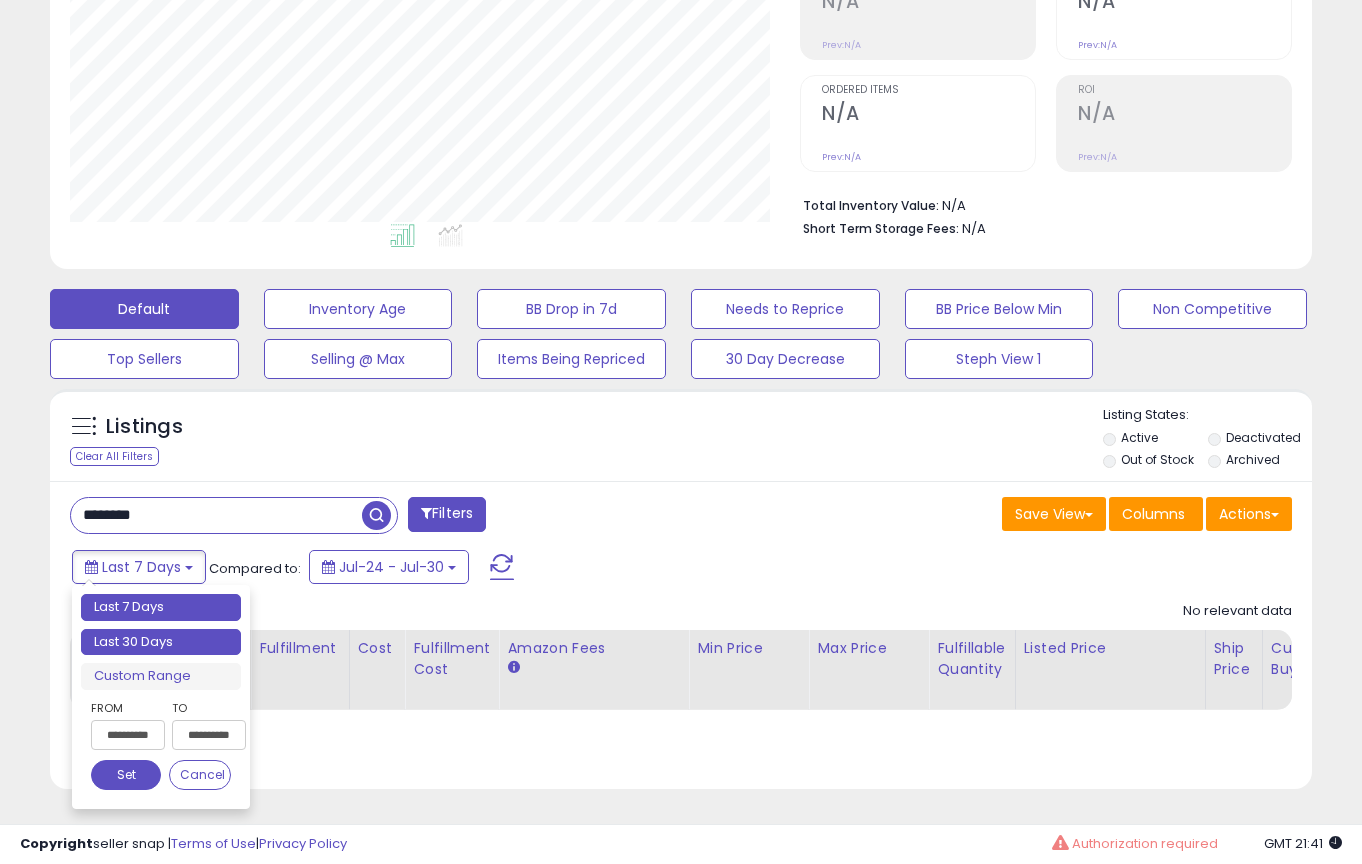 click on "Last 30 Days" at bounding box center [161, 642] 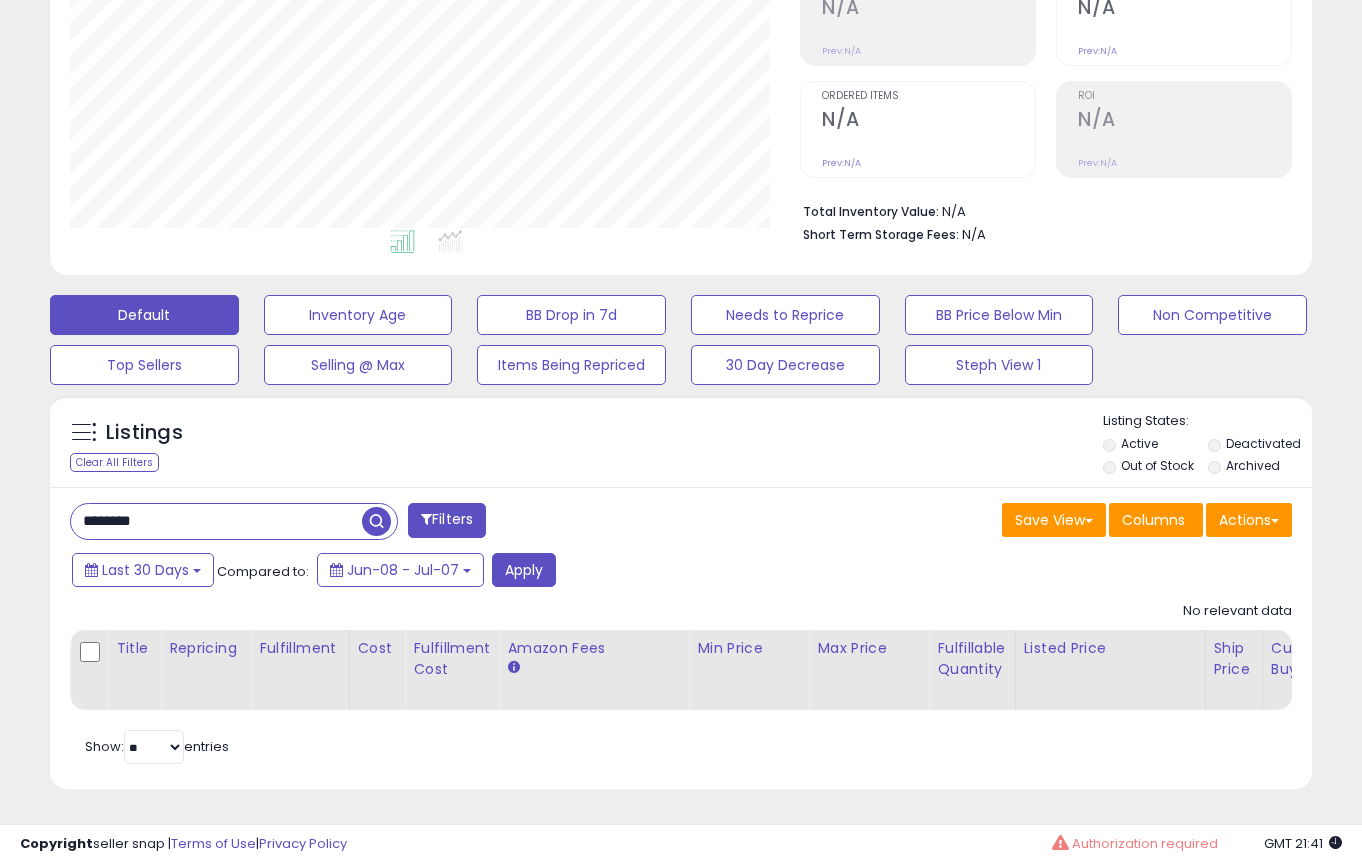 click on "********" at bounding box center (216, 521) 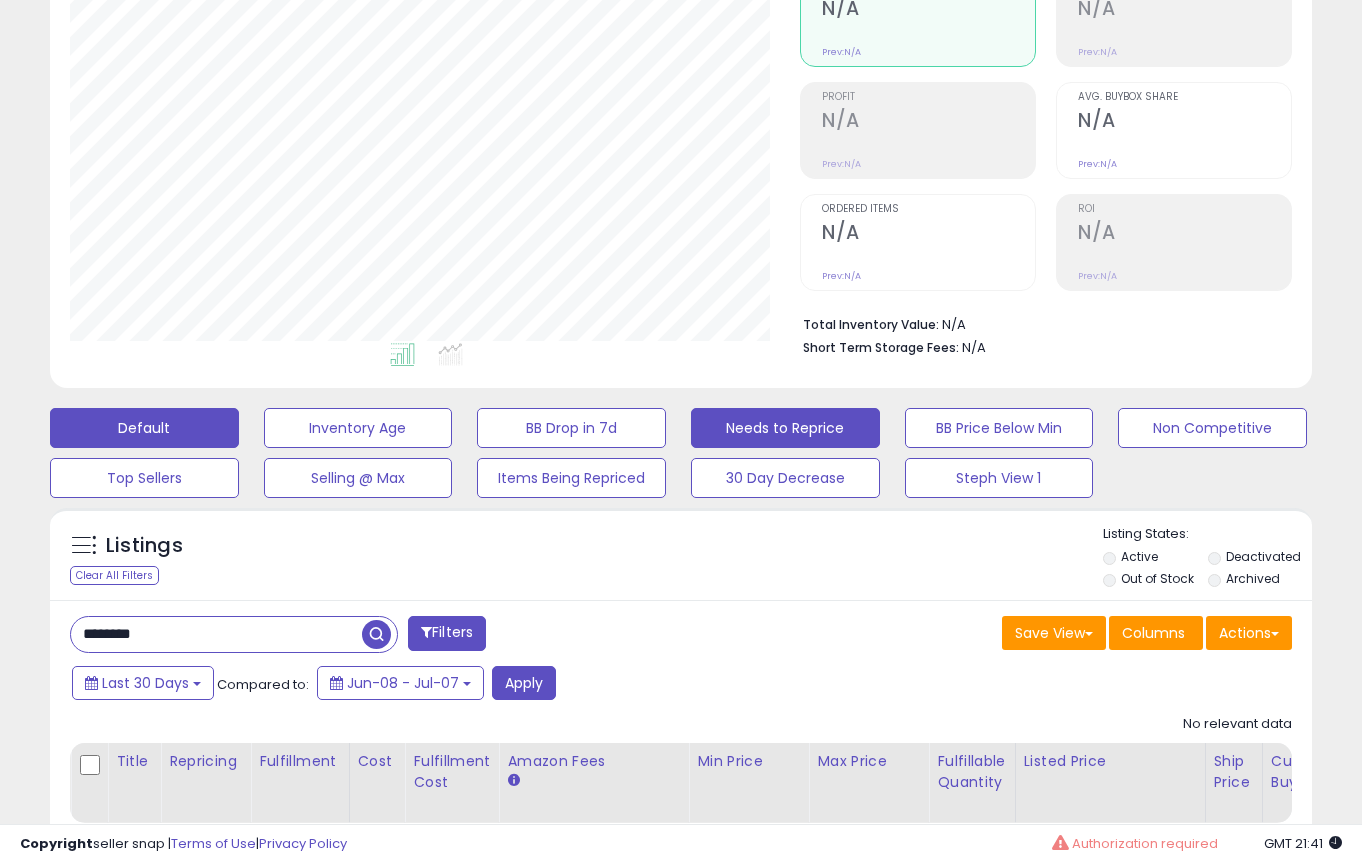 scroll, scrollTop: 0, scrollLeft: 0, axis: both 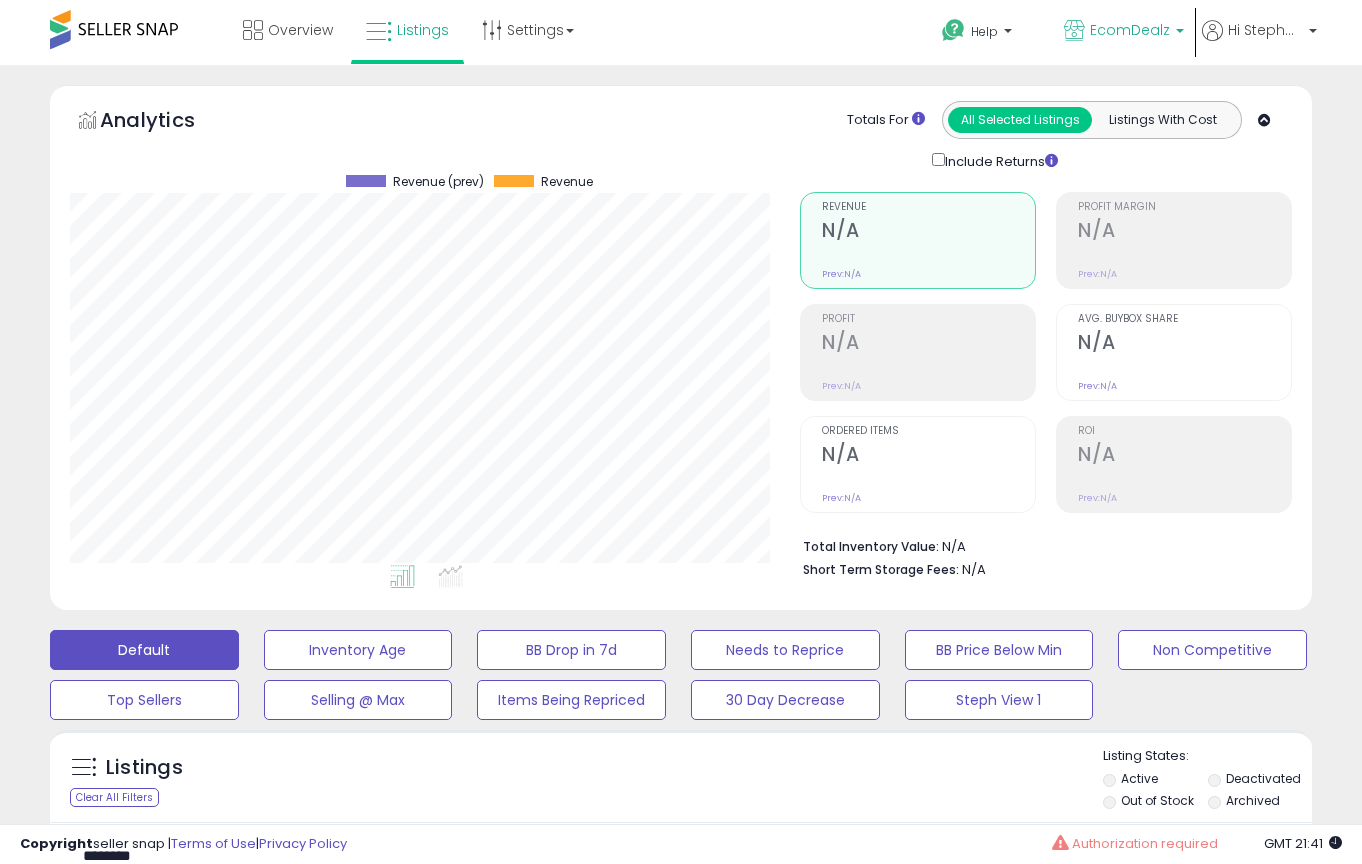click on "EcomDealz" at bounding box center [1124, 32] 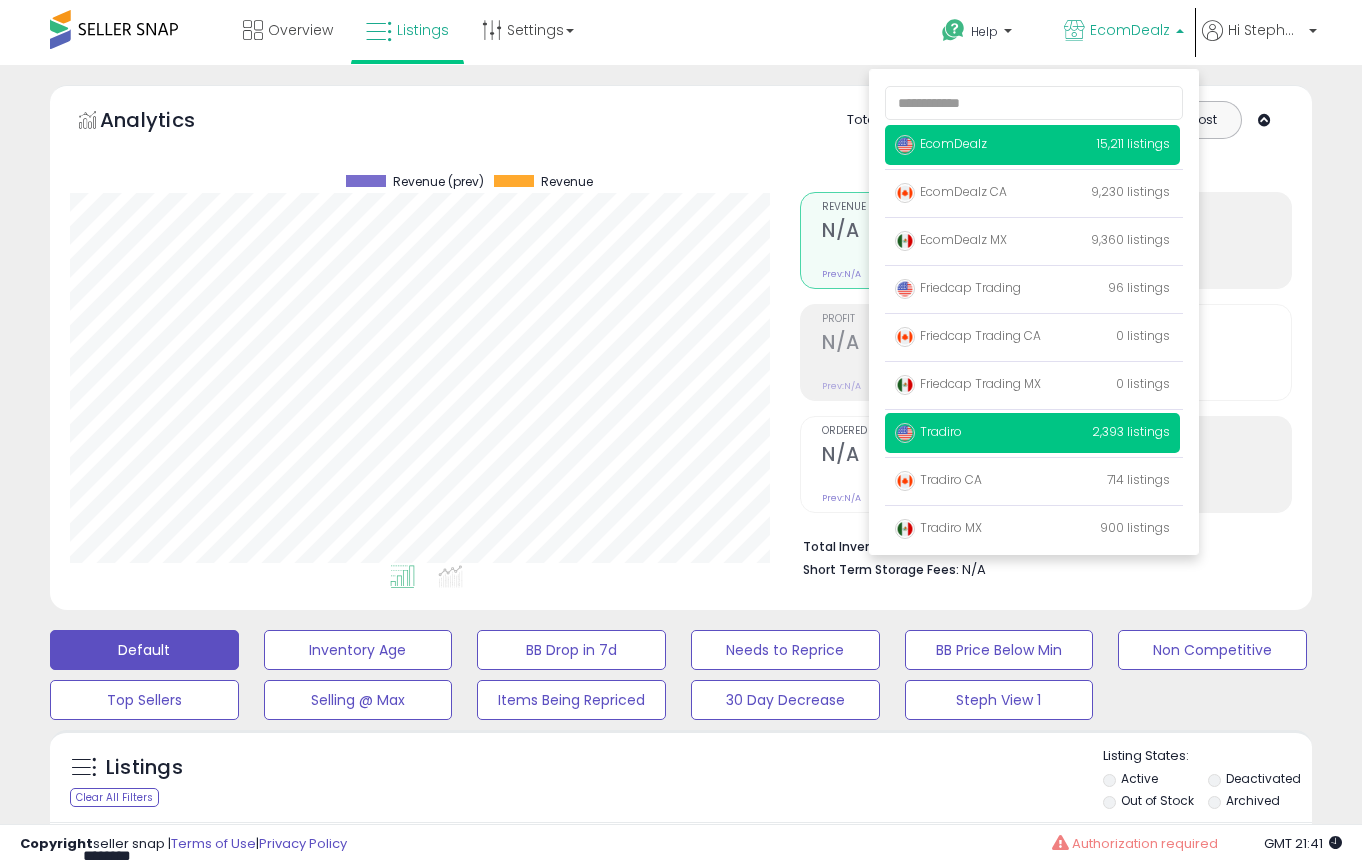 click on "Tradiro
2,393
listings" at bounding box center (1032, 433) 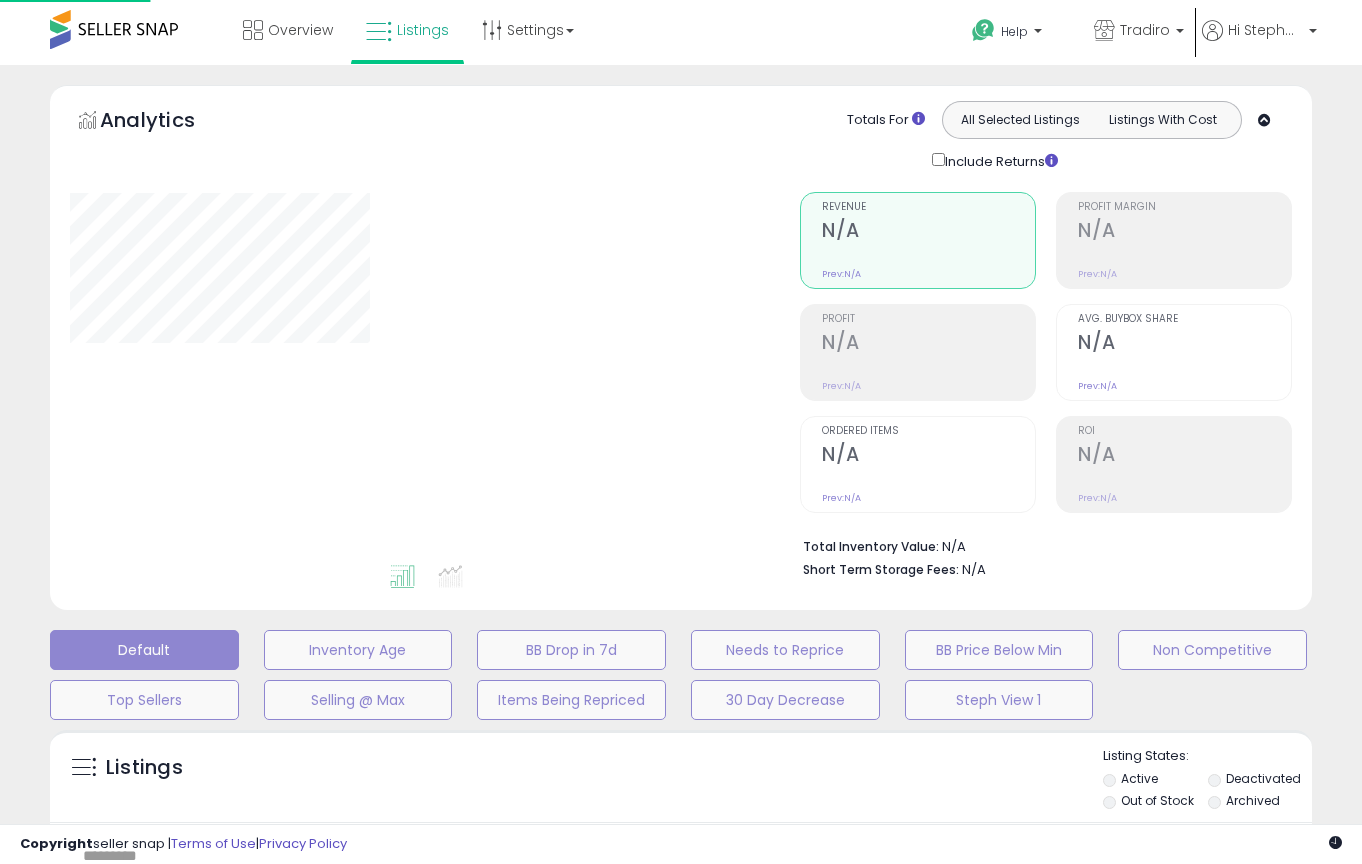 scroll, scrollTop: 0, scrollLeft: 0, axis: both 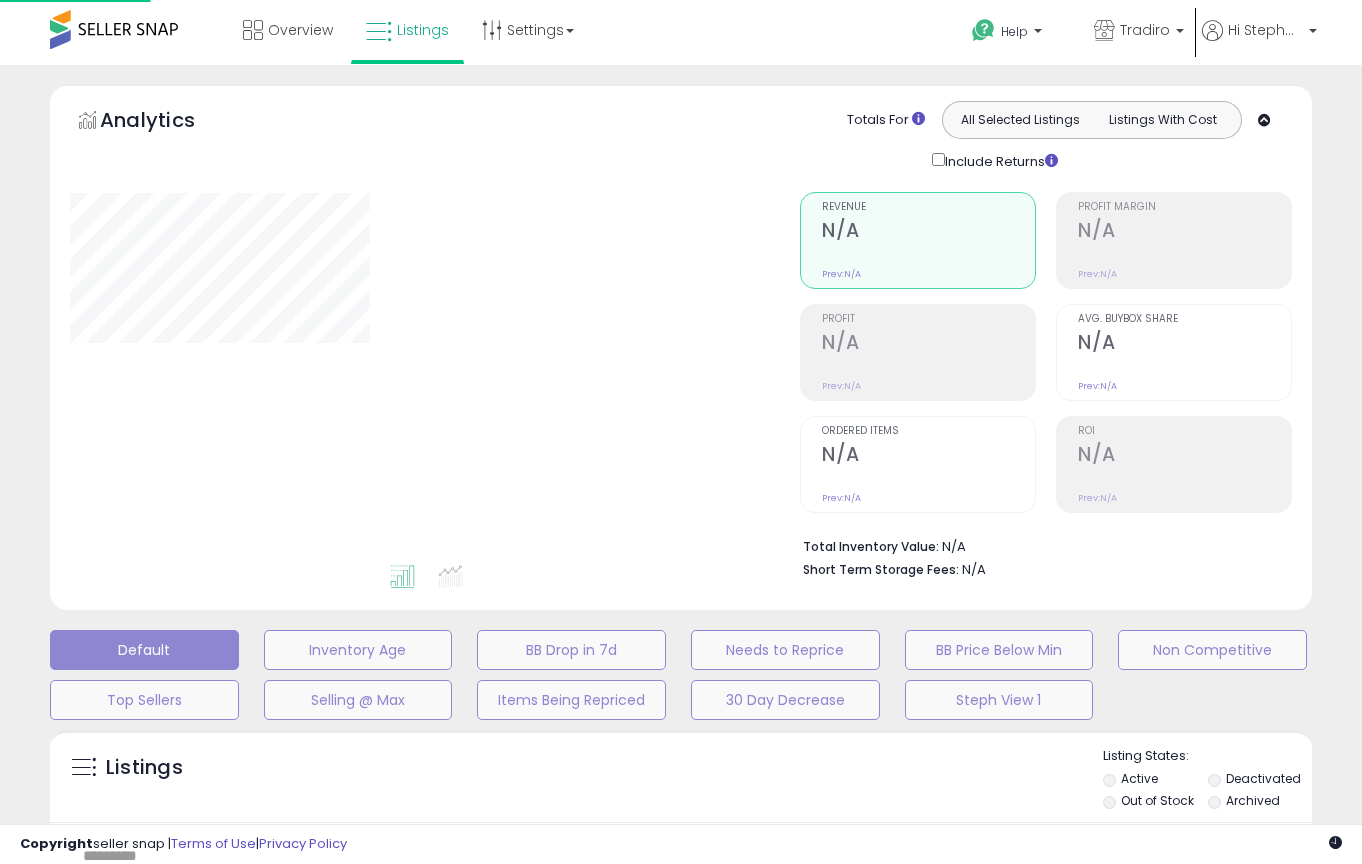 click on "Ordered Items" at bounding box center [928, 431] 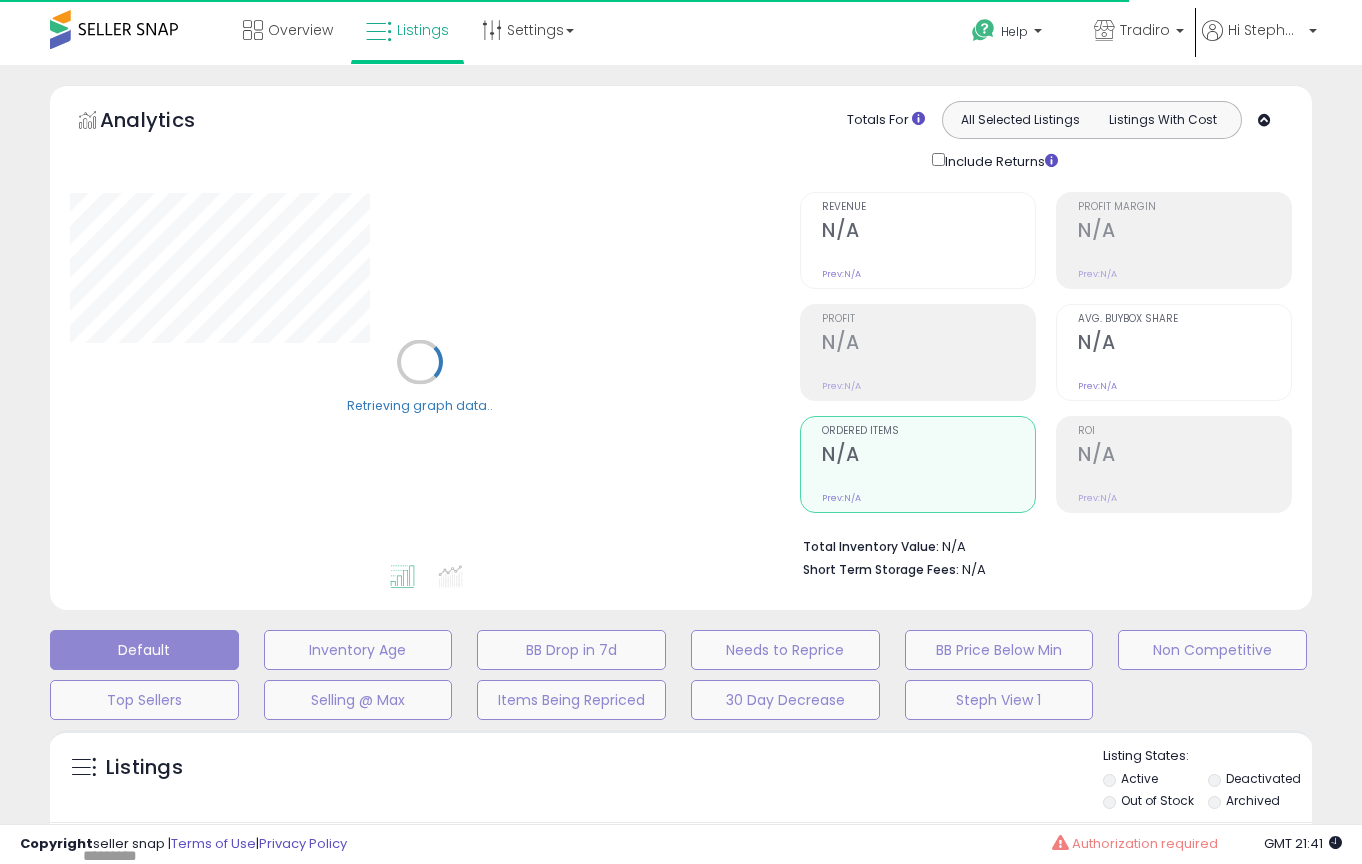 type on "********" 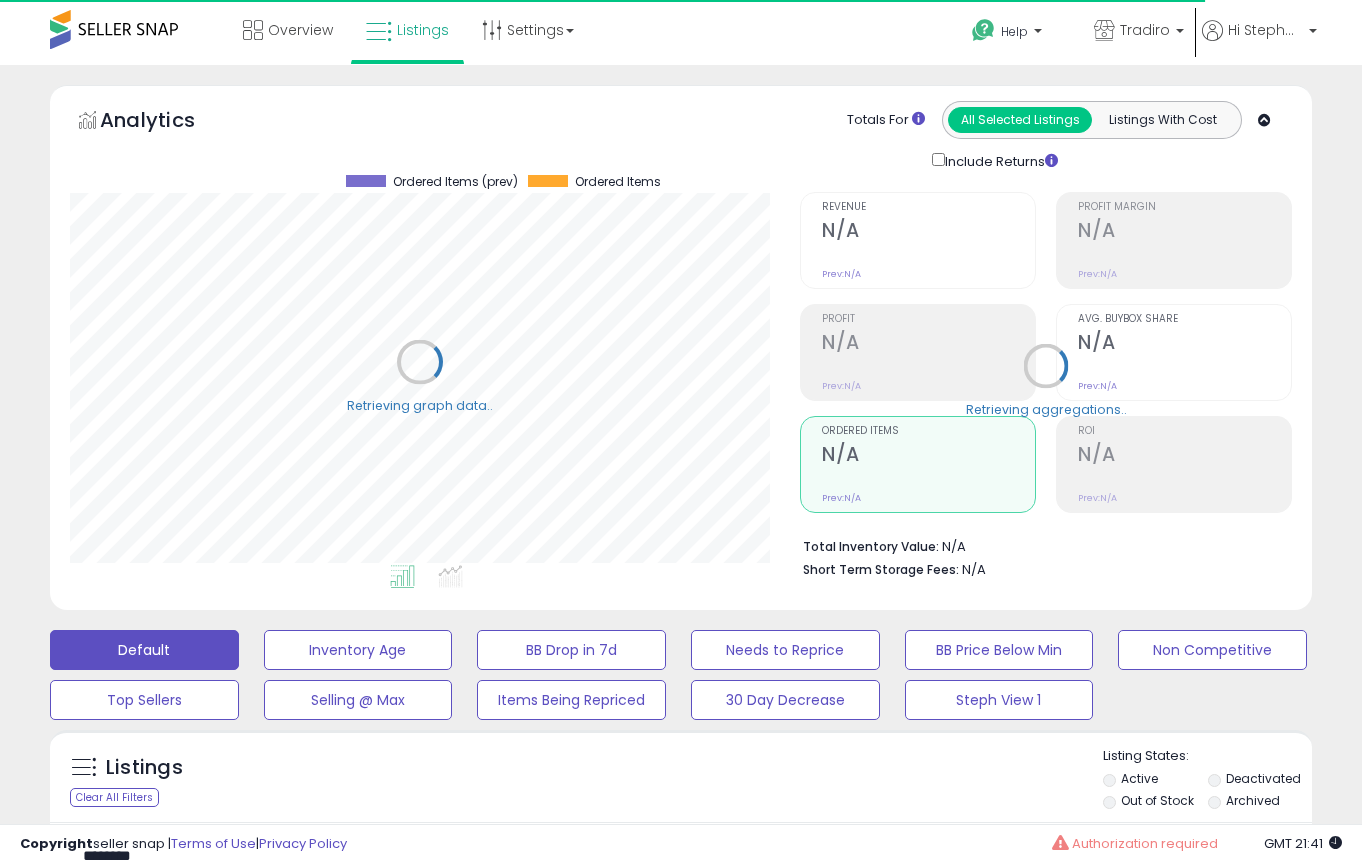 scroll, scrollTop: 999590, scrollLeft: 999269, axis: both 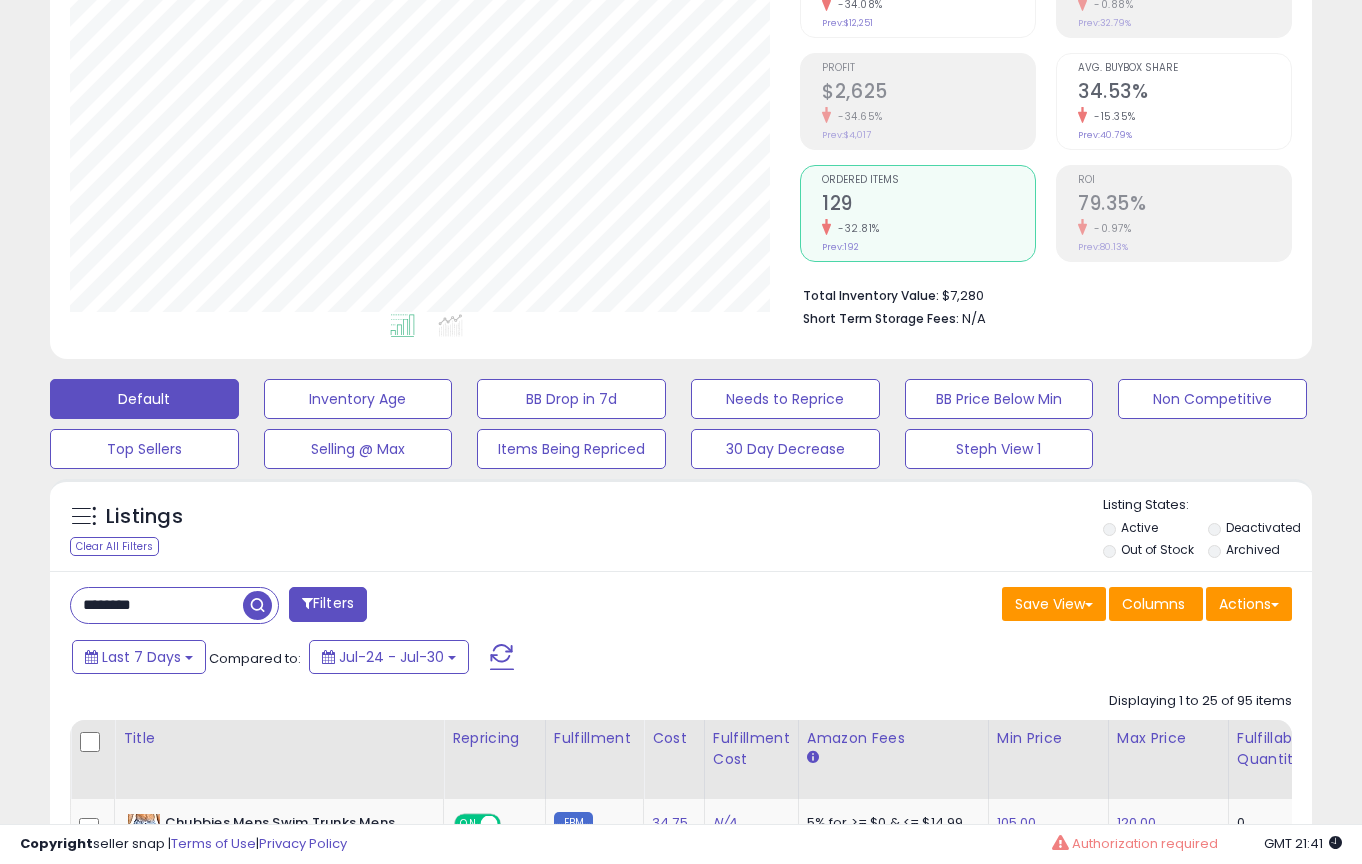 click on "********" at bounding box center [157, 605] 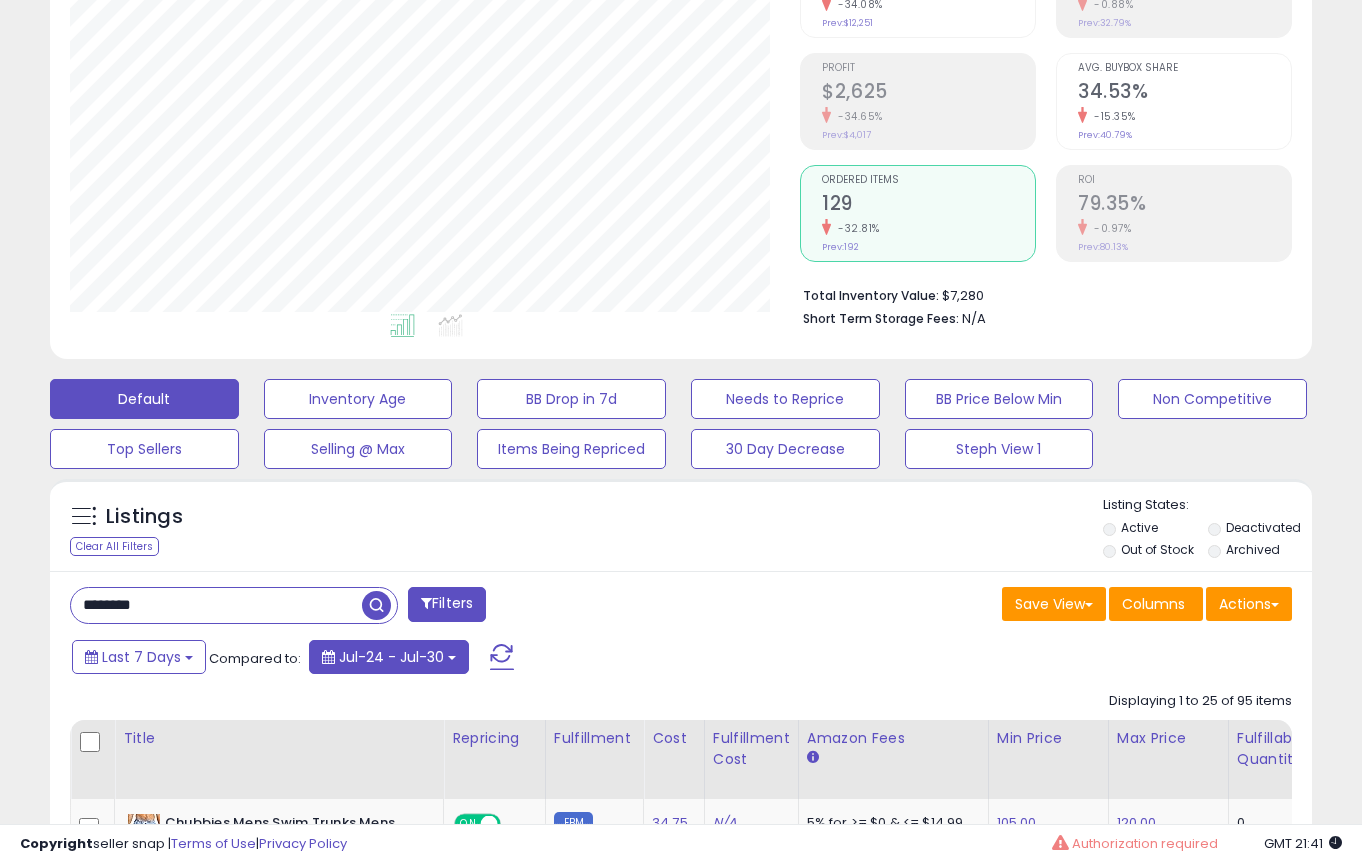 click on "Jul-24 - Jul-30" at bounding box center [391, 657] 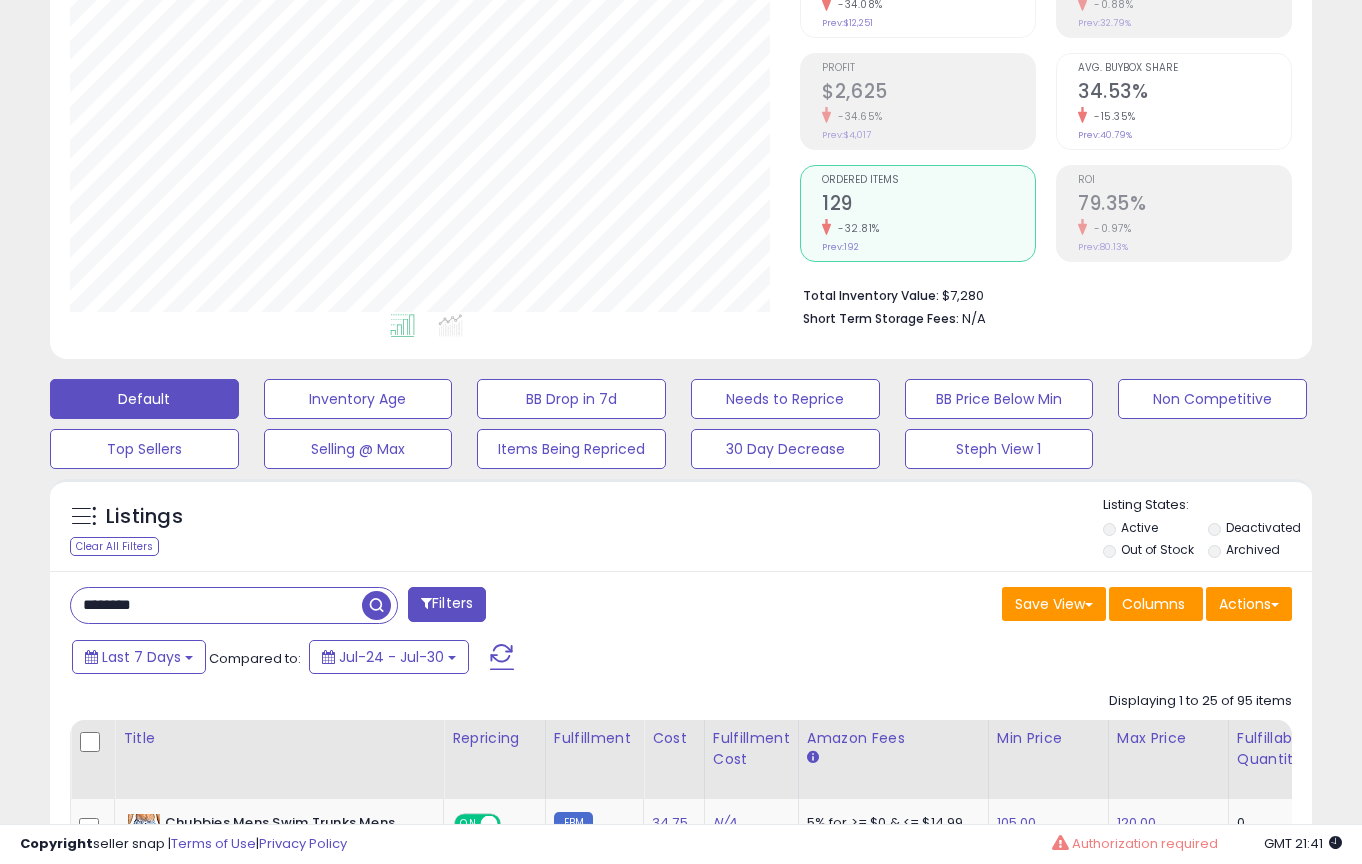 click at bounding box center [376, 605] 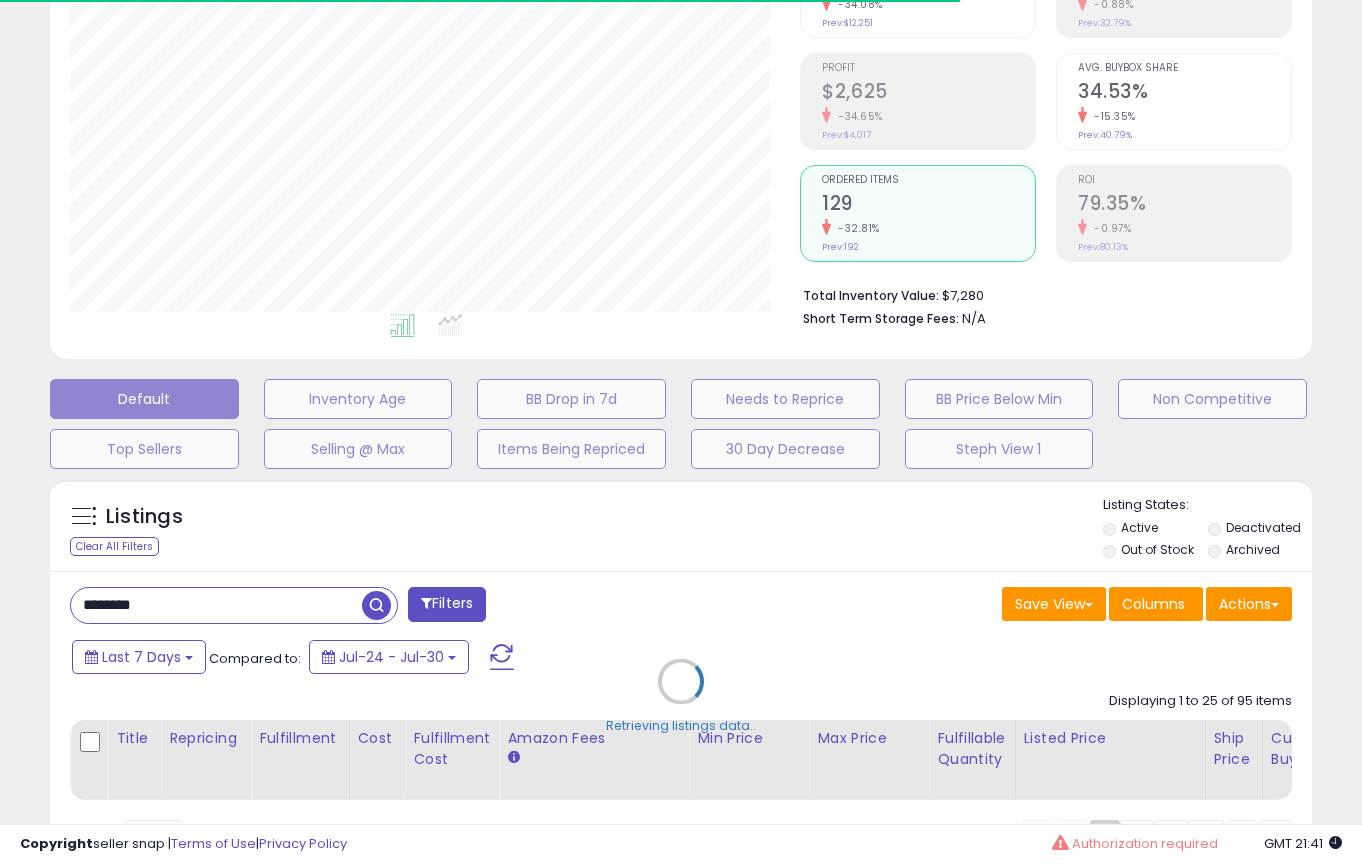 click on "Retrieving listings data.." at bounding box center (681, 696) 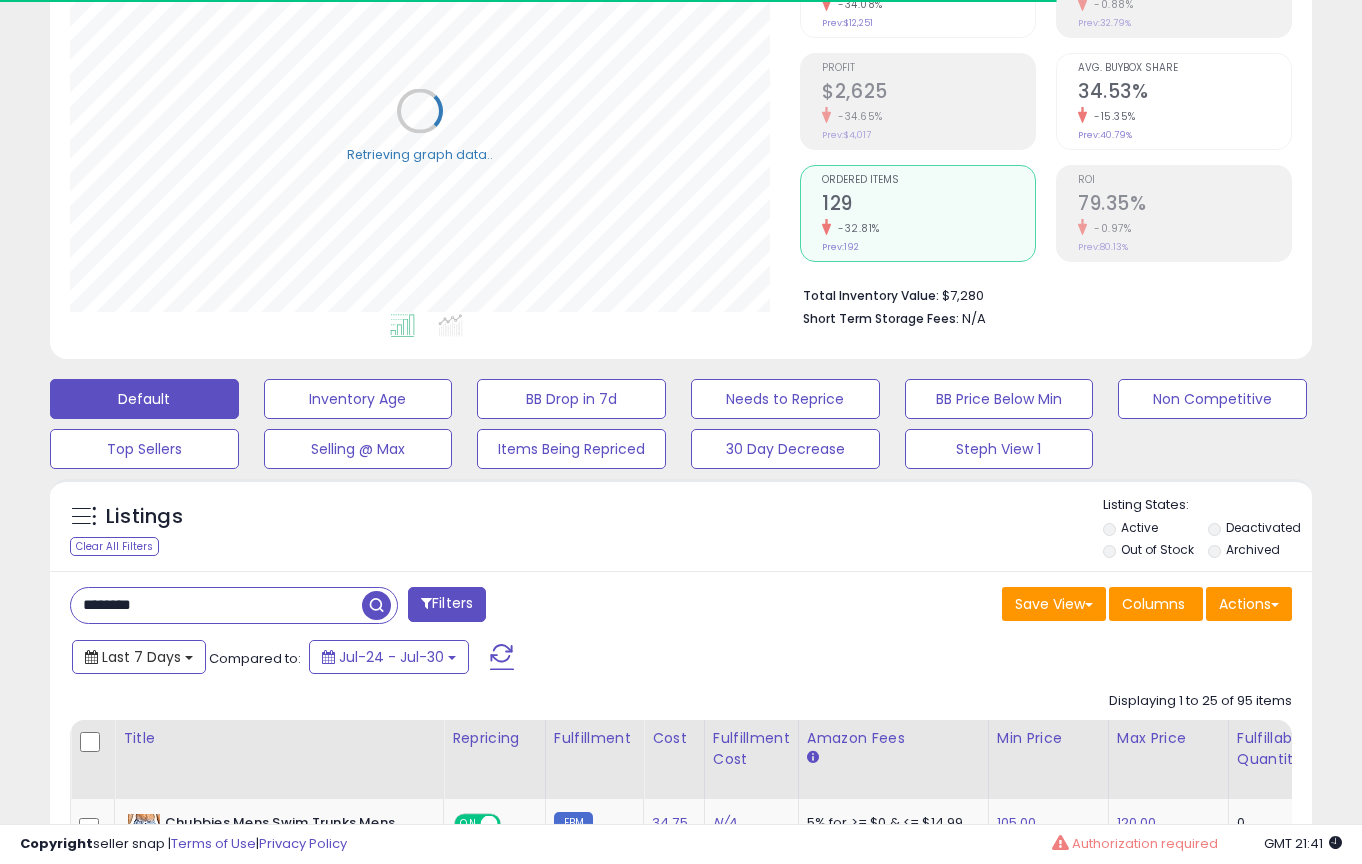 click at bounding box center (189, 658) 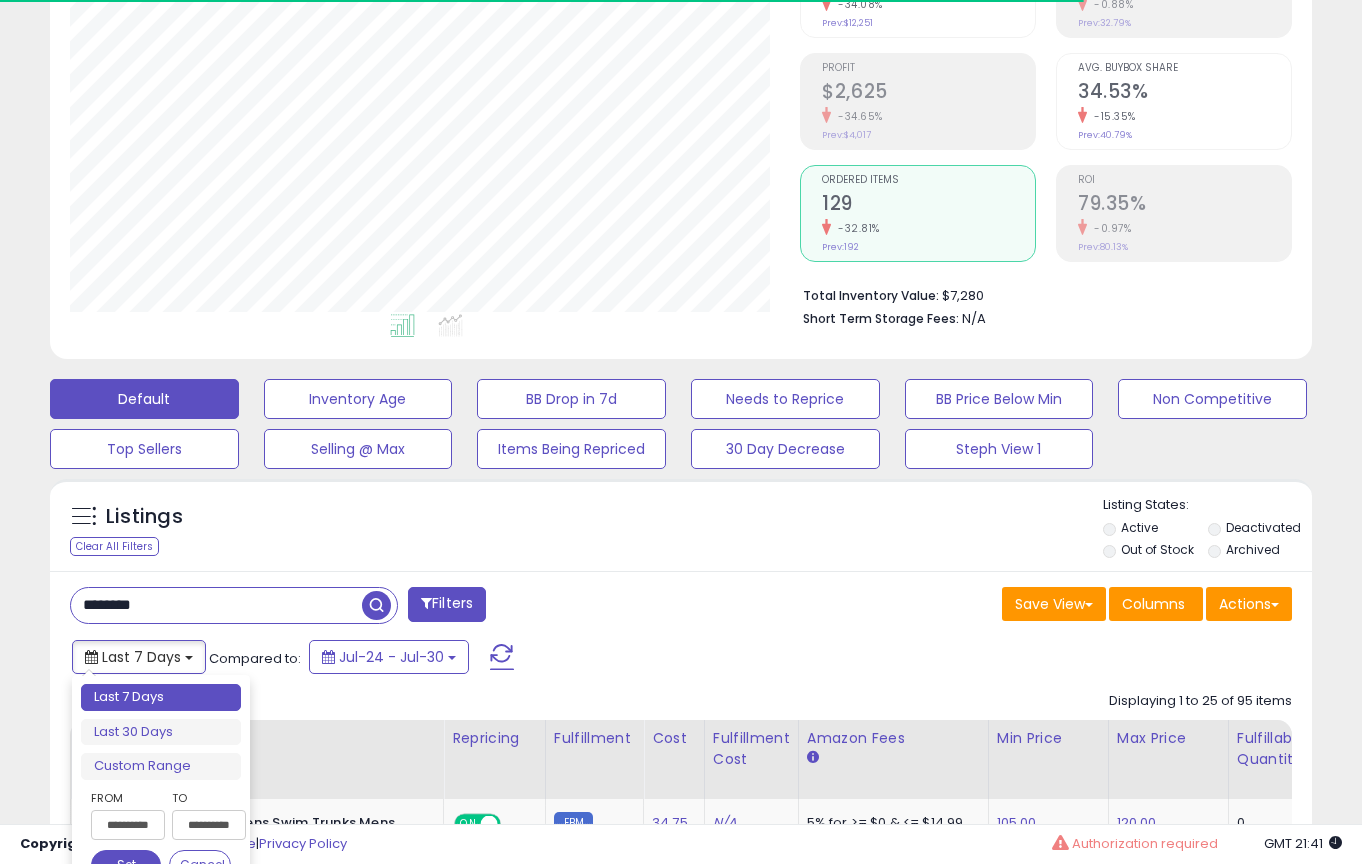 scroll, scrollTop: 999590, scrollLeft: 999269, axis: both 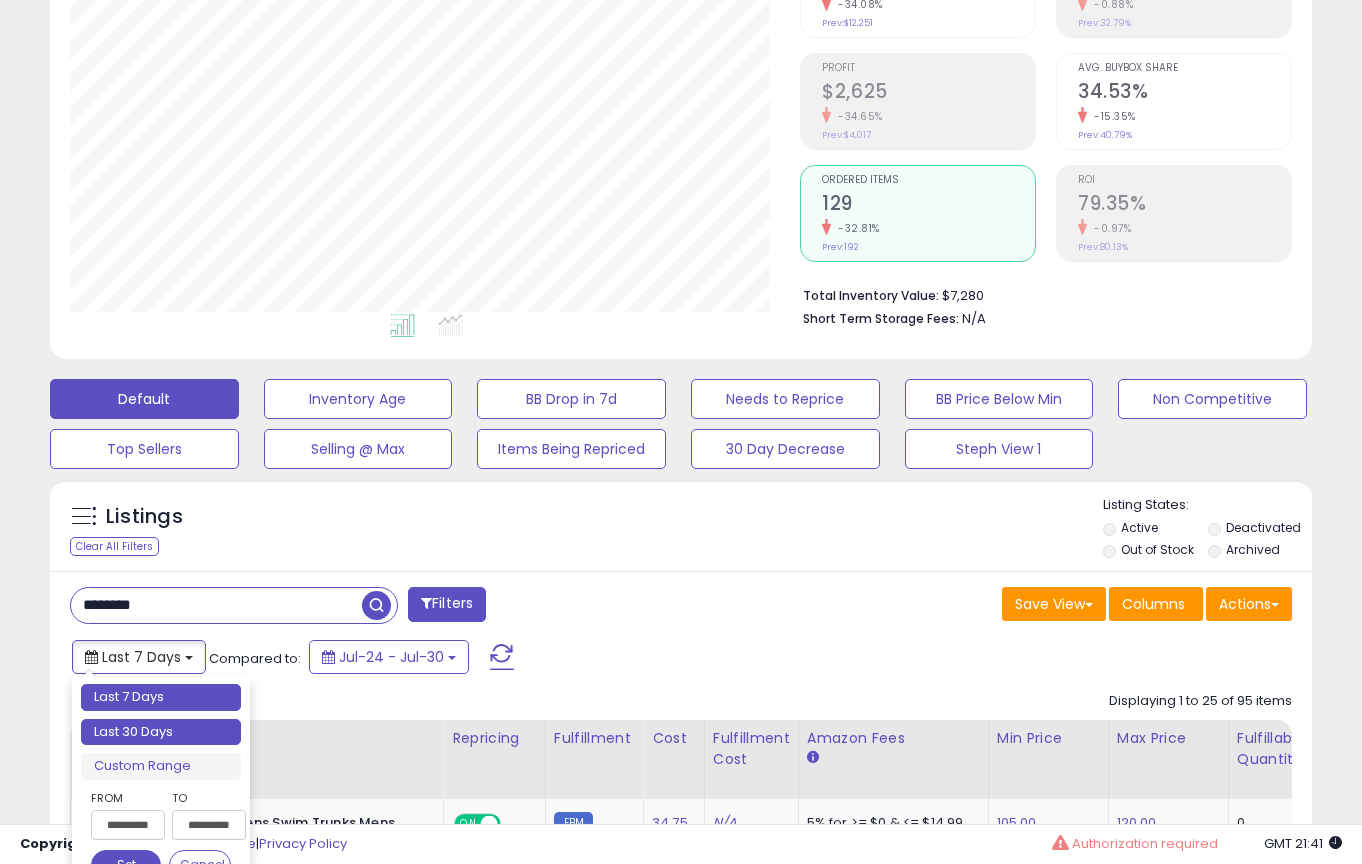 type on "**********" 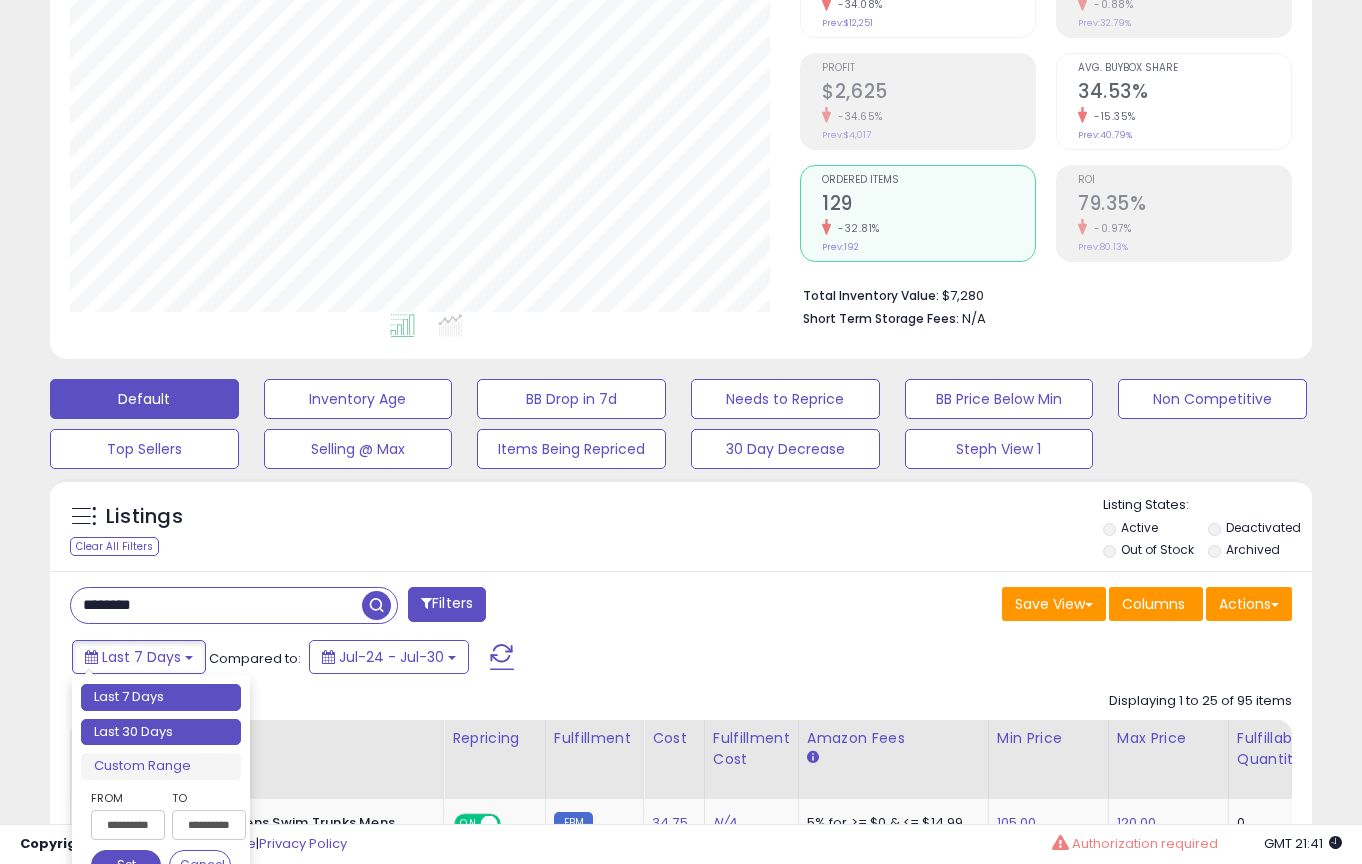 click on "Last 30 Days" at bounding box center [161, 732] 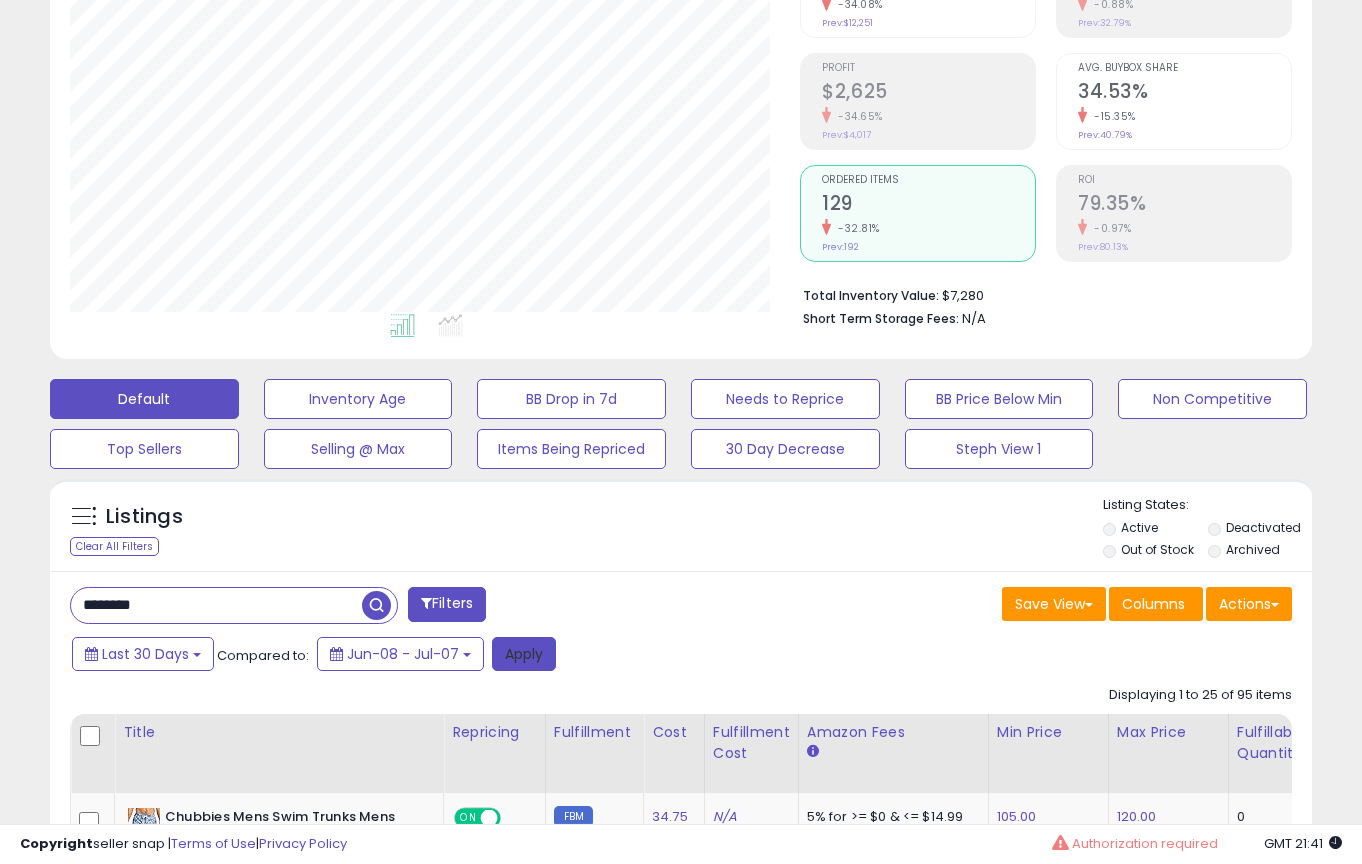 click on "Apply" at bounding box center (524, 654) 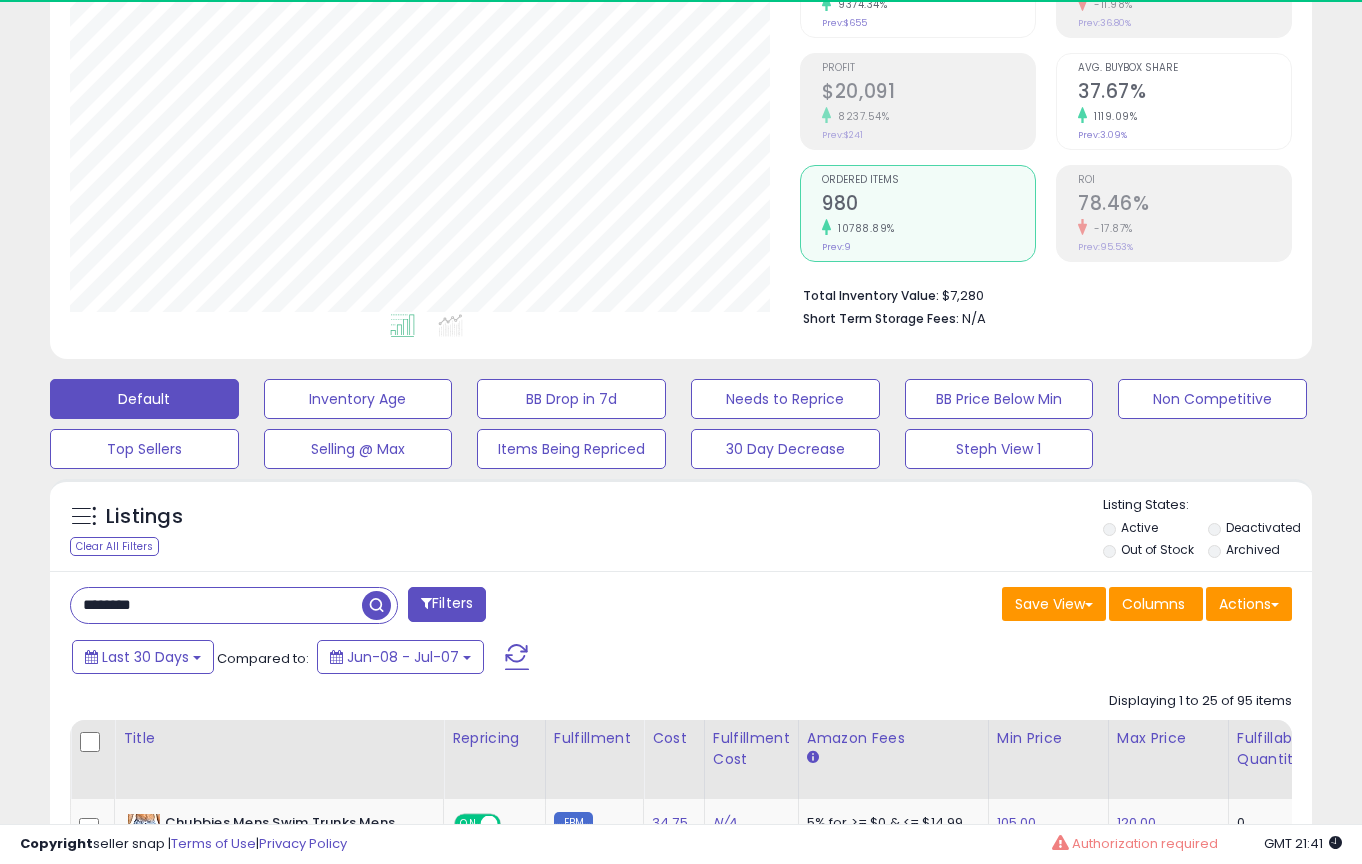 scroll, scrollTop: 999590, scrollLeft: 999269, axis: both 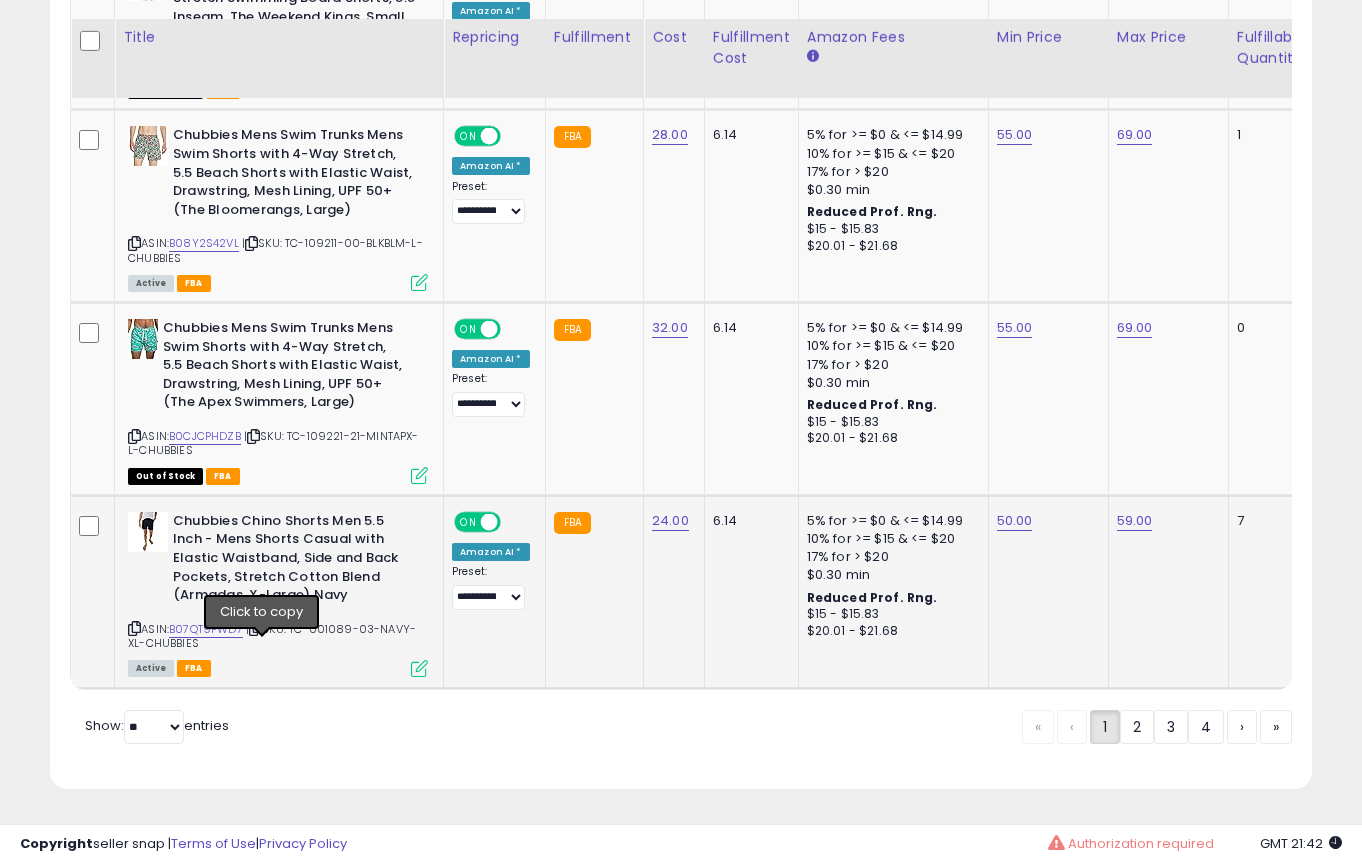 click at bounding box center (255, 628) 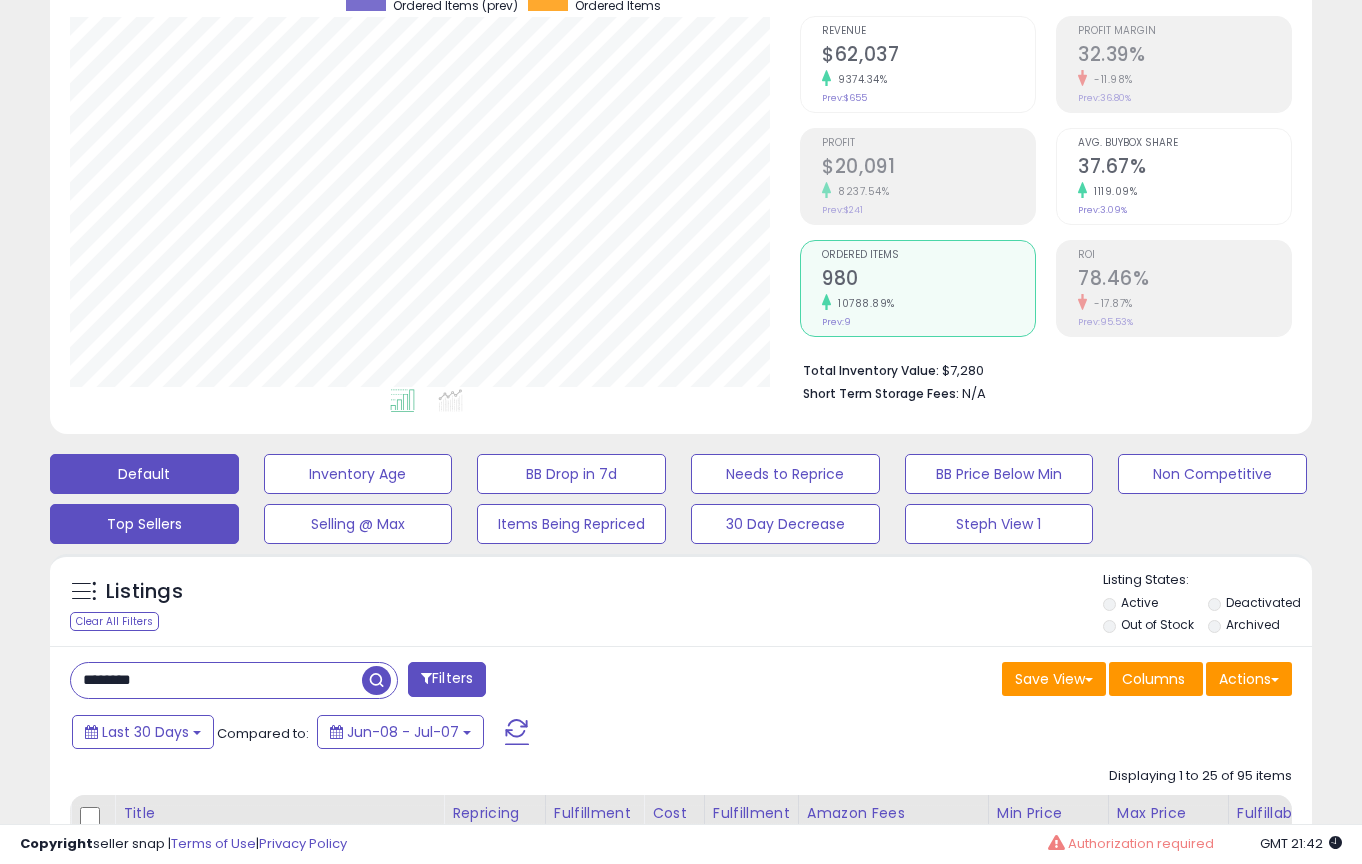scroll, scrollTop: 180, scrollLeft: 0, axis: vertical 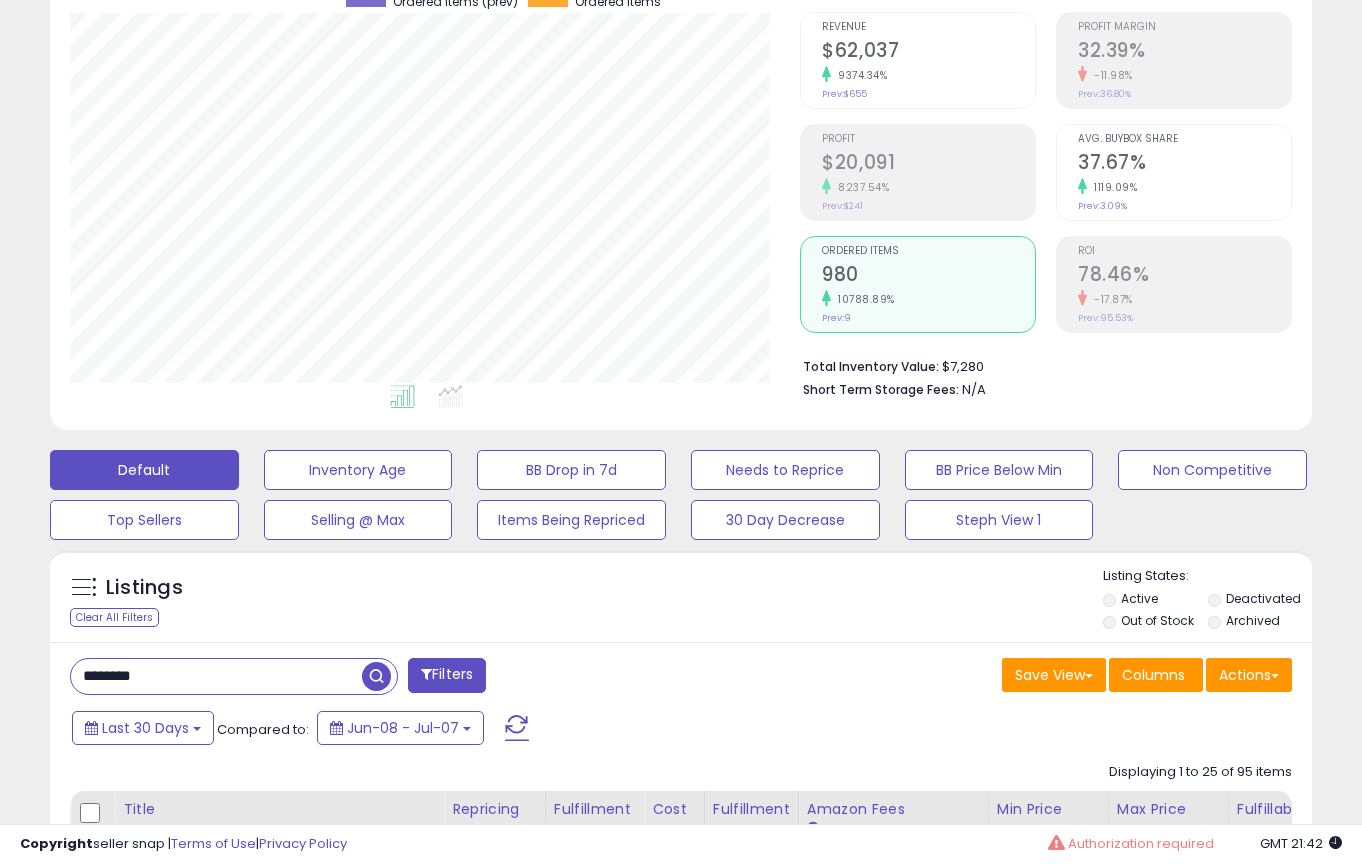 drag, startPoint x: 202, startPoint y: 677, endPoint x: 0, endPoint y: 645, distance: 204.51895 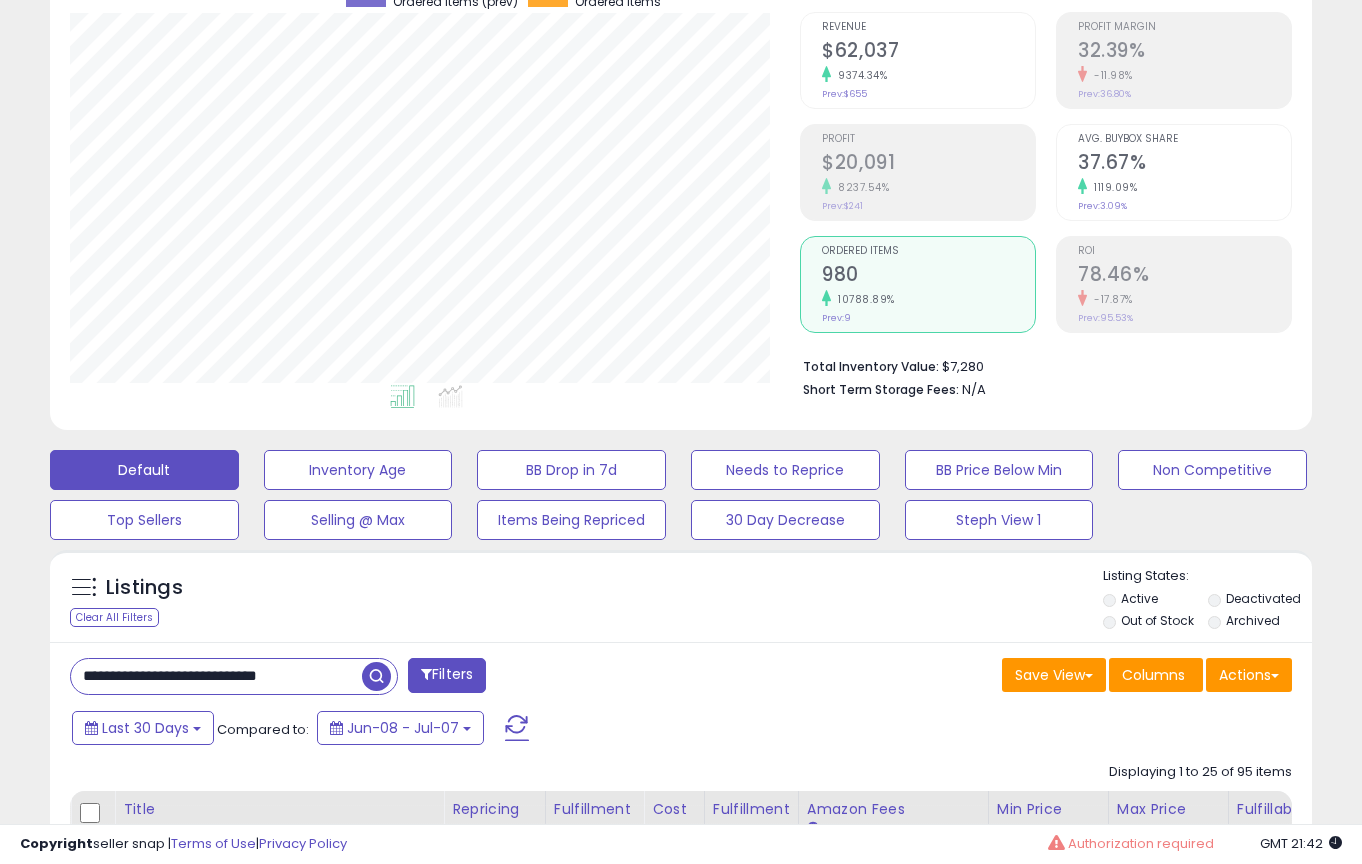 drag, startPoint x: 248, startPoint y: 678, endPoint x: 276, endPoint y: 666, distance: 30.463093 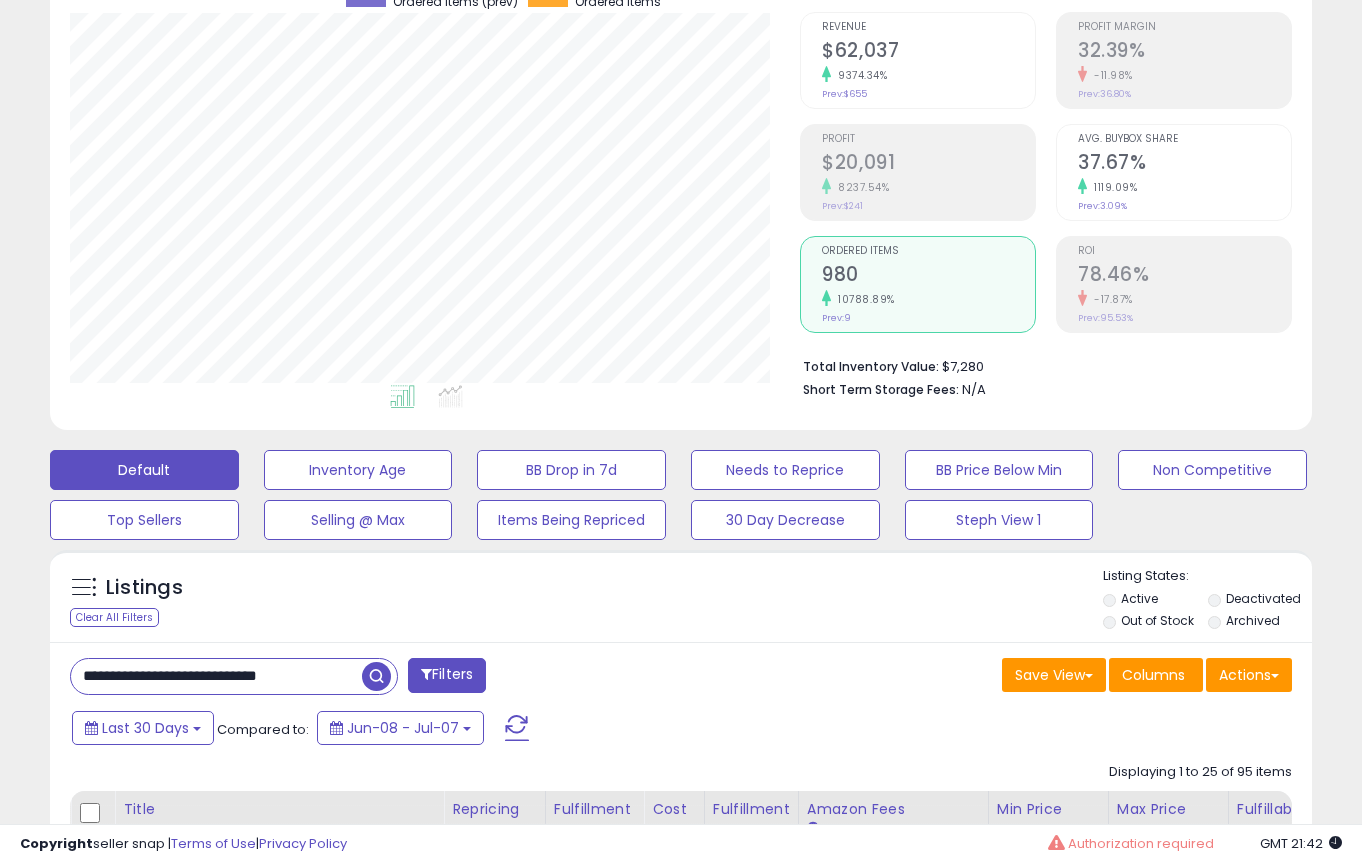 drag, startPoint x: 209, startPoint y: 673, endPoint x: 413, endPoint y: 696, distance: 205.29248 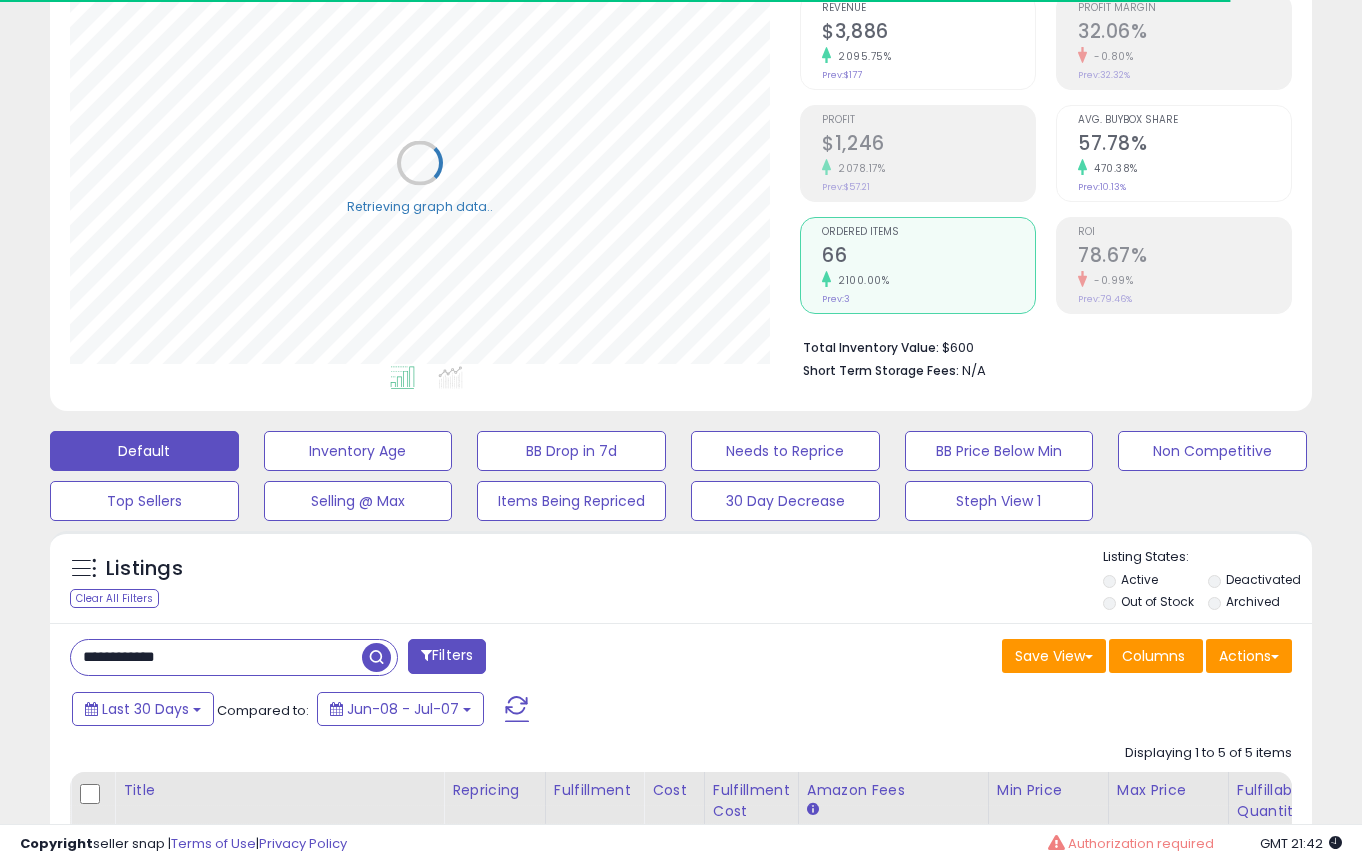 scroll, scrollTop: 200, scrollLeft: 0, axis: vertical 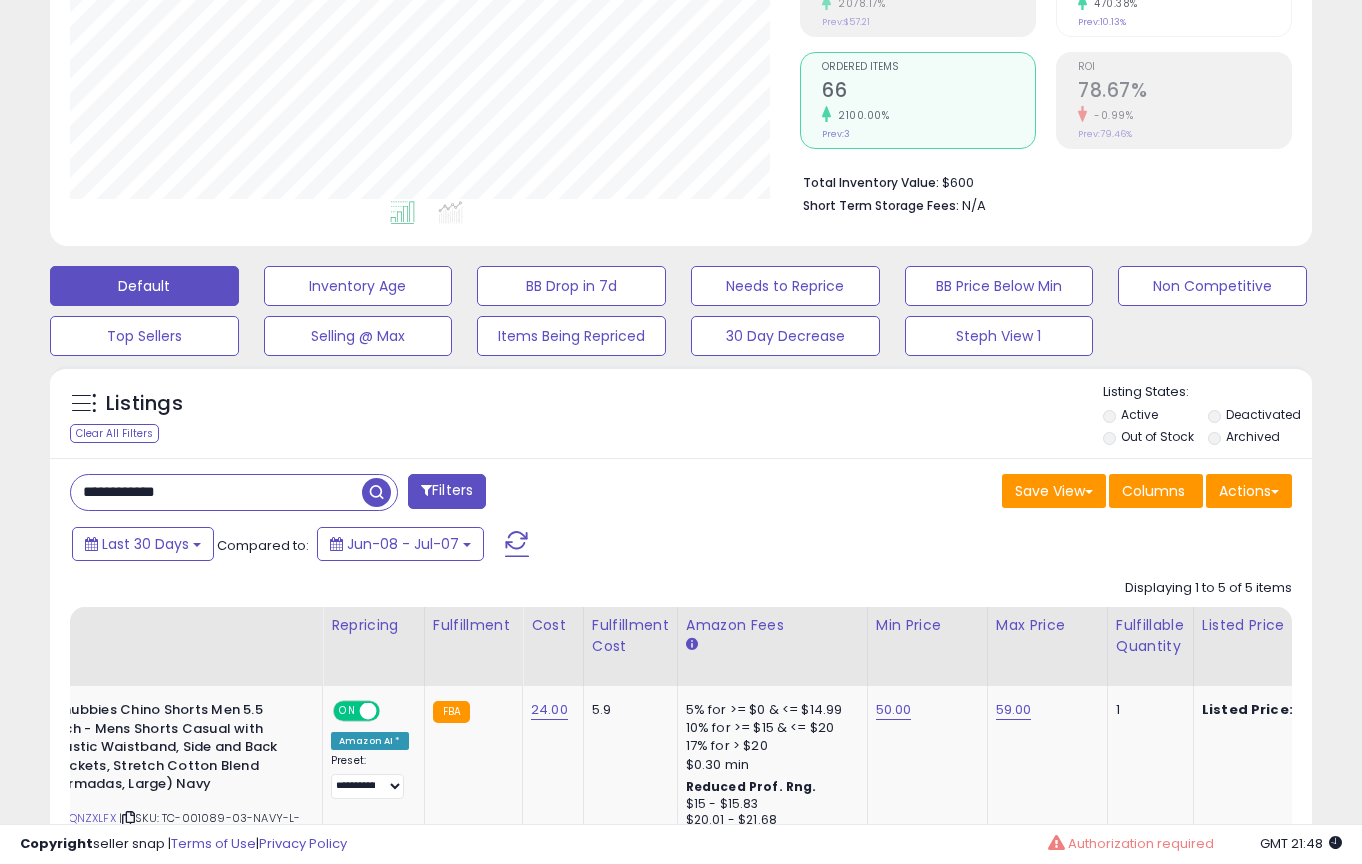 drag, startPoint x: 221, startPoint y: 494, endPoint x: 66, endPoint y: 456, distance: 159.5901 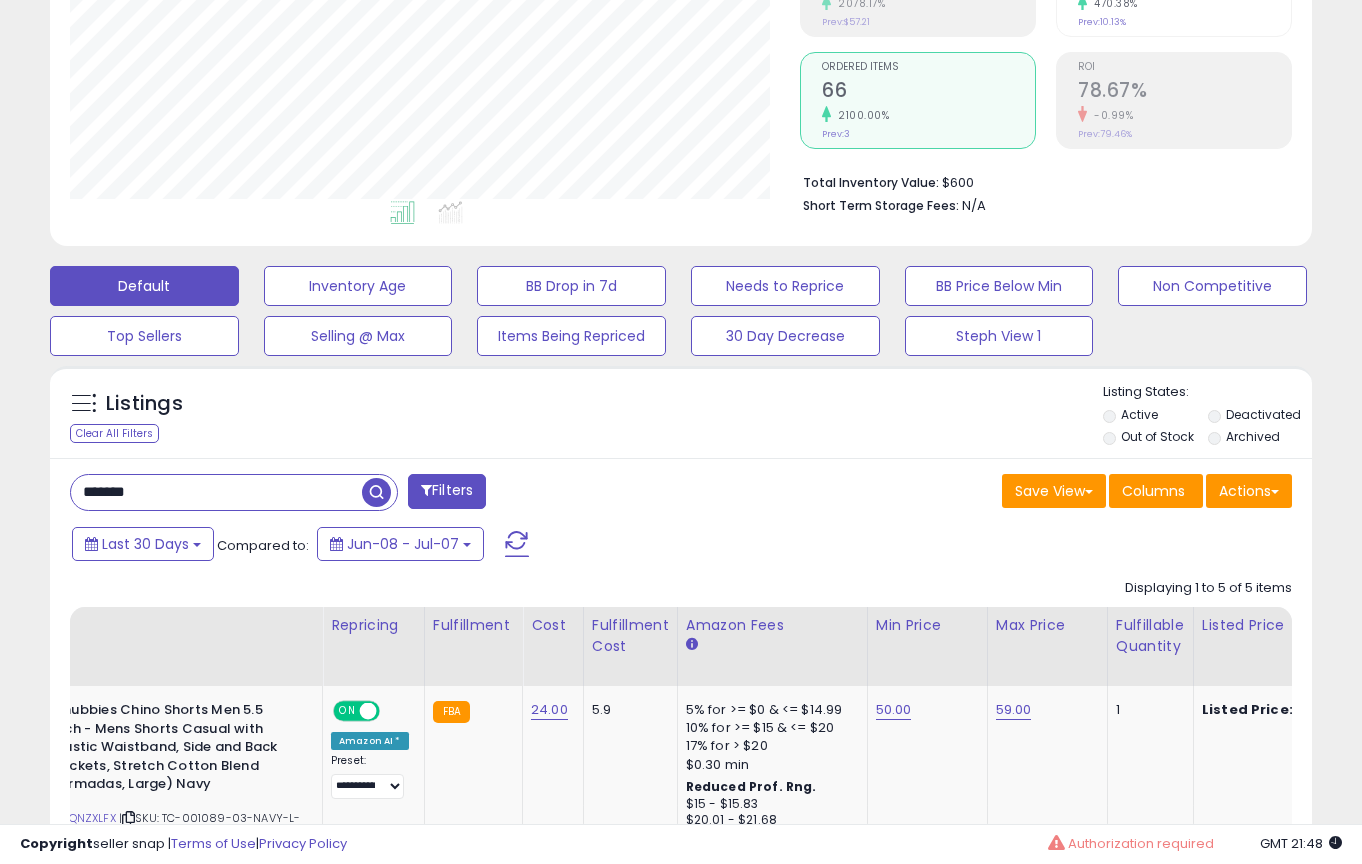type on "*******" 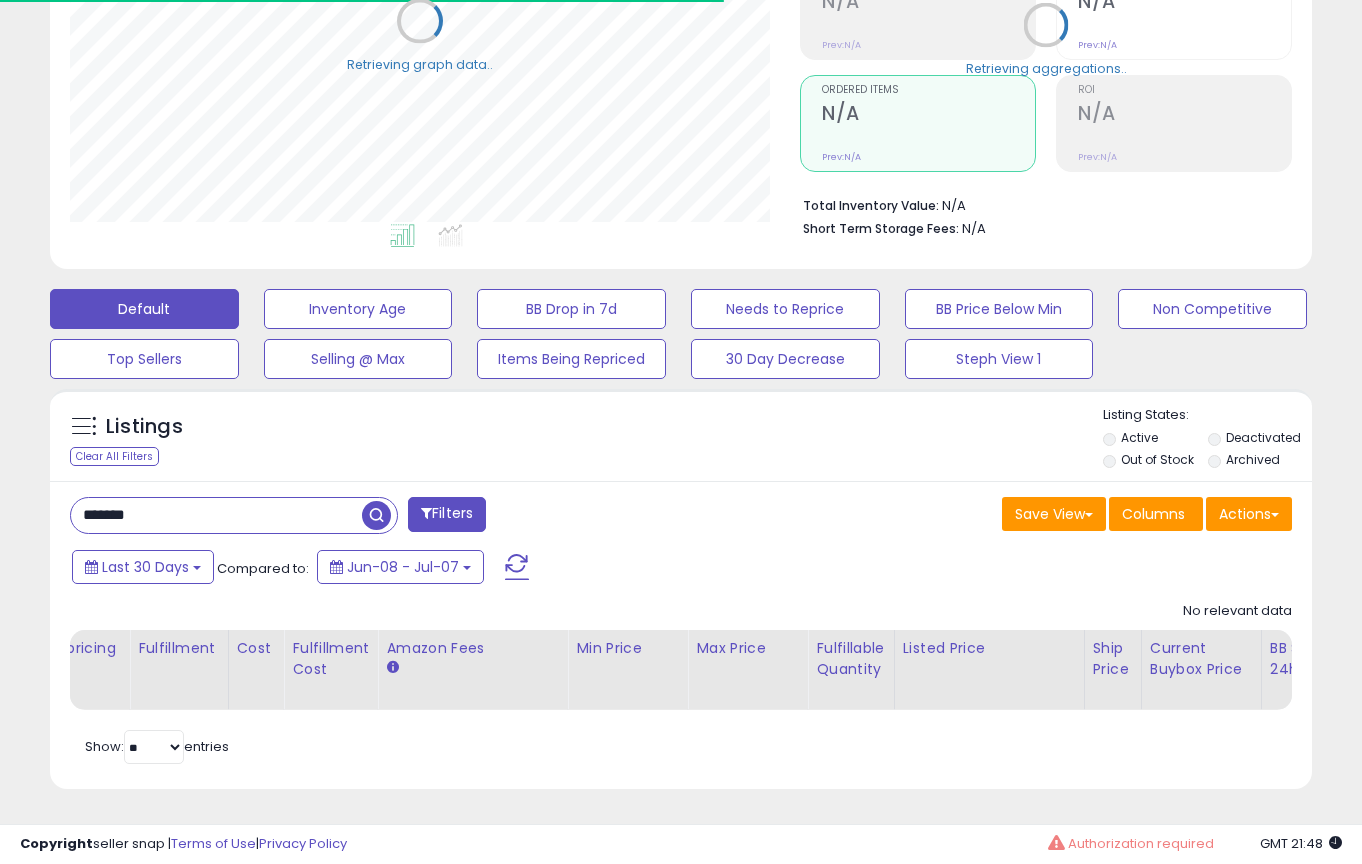 scroll, scrollTop: 999590, scrollLeft: 999269, axis: both 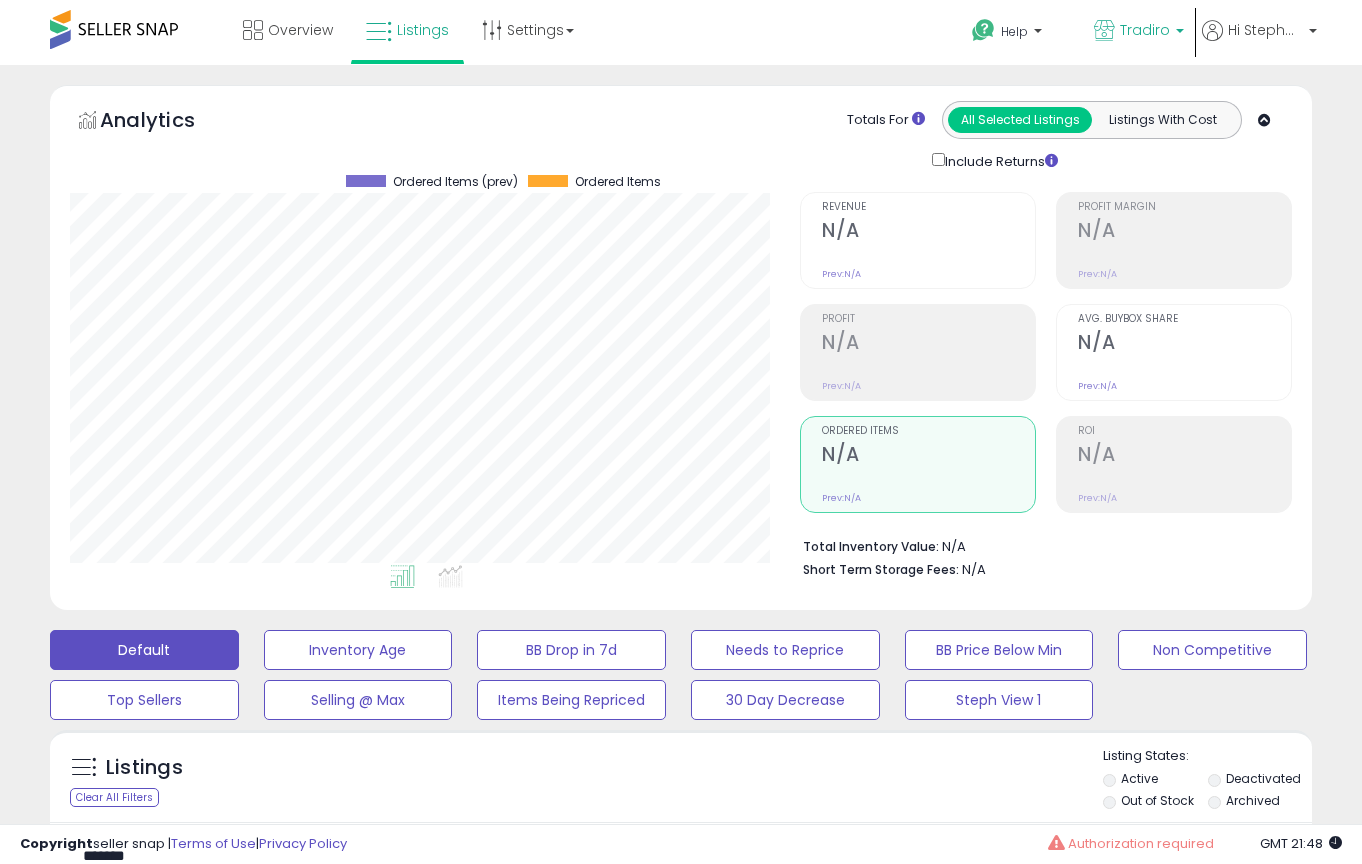 click on "Tradiro" at bounding box center (1139, 32) 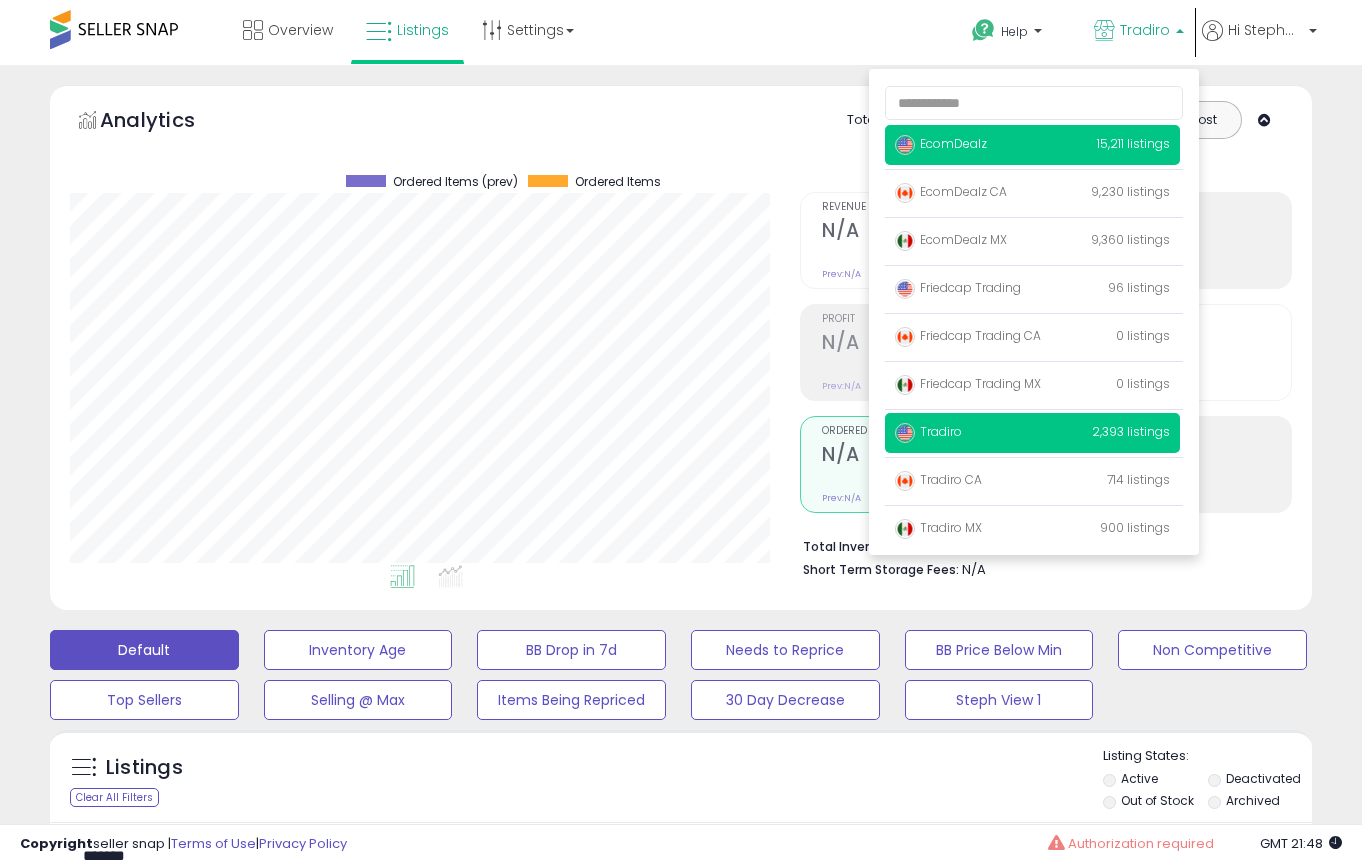 click on "EcomDealz
15,211
listings" at bounding box center [1032, 145] 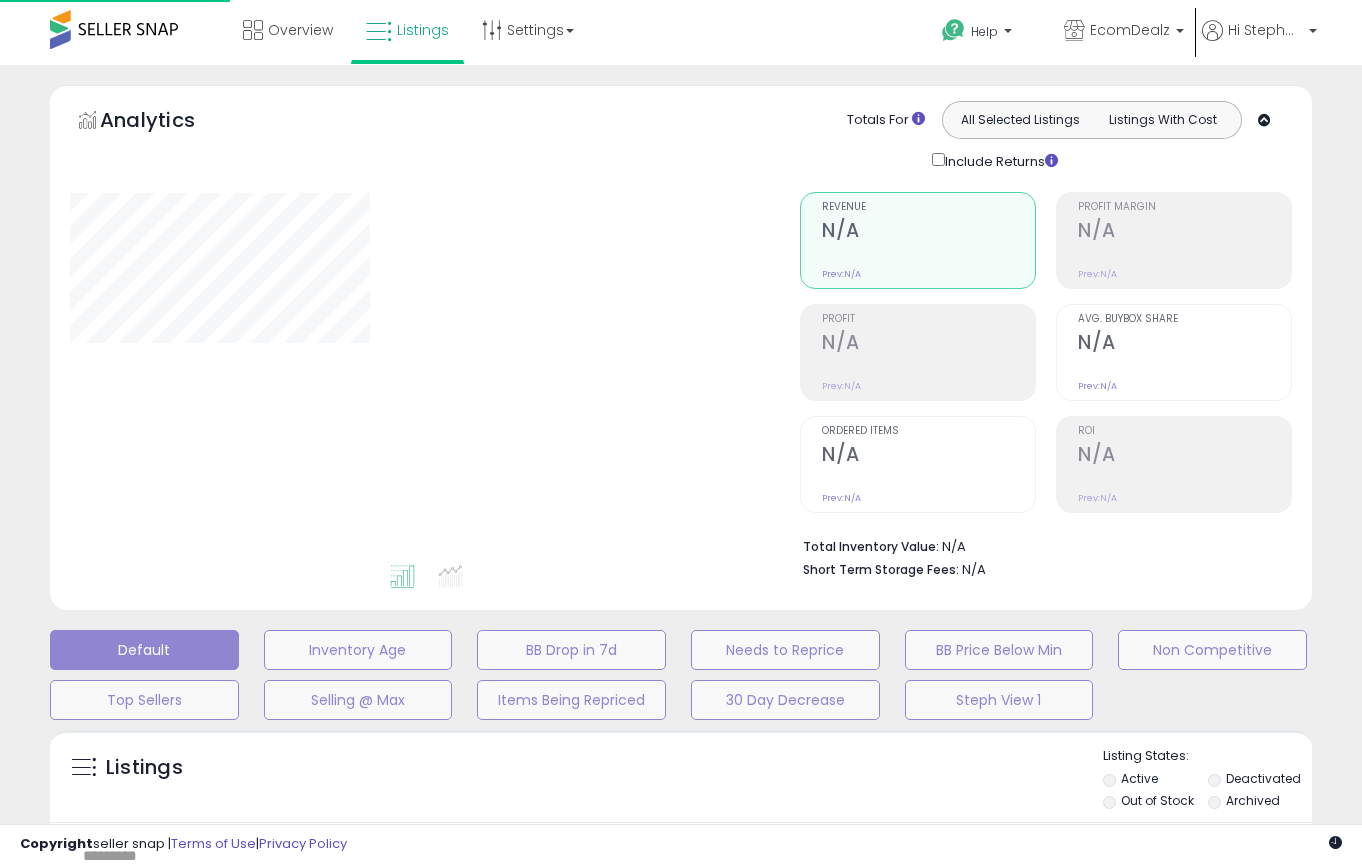 scroll, scrollTop: 0, scrollLeft: 0, axis: both 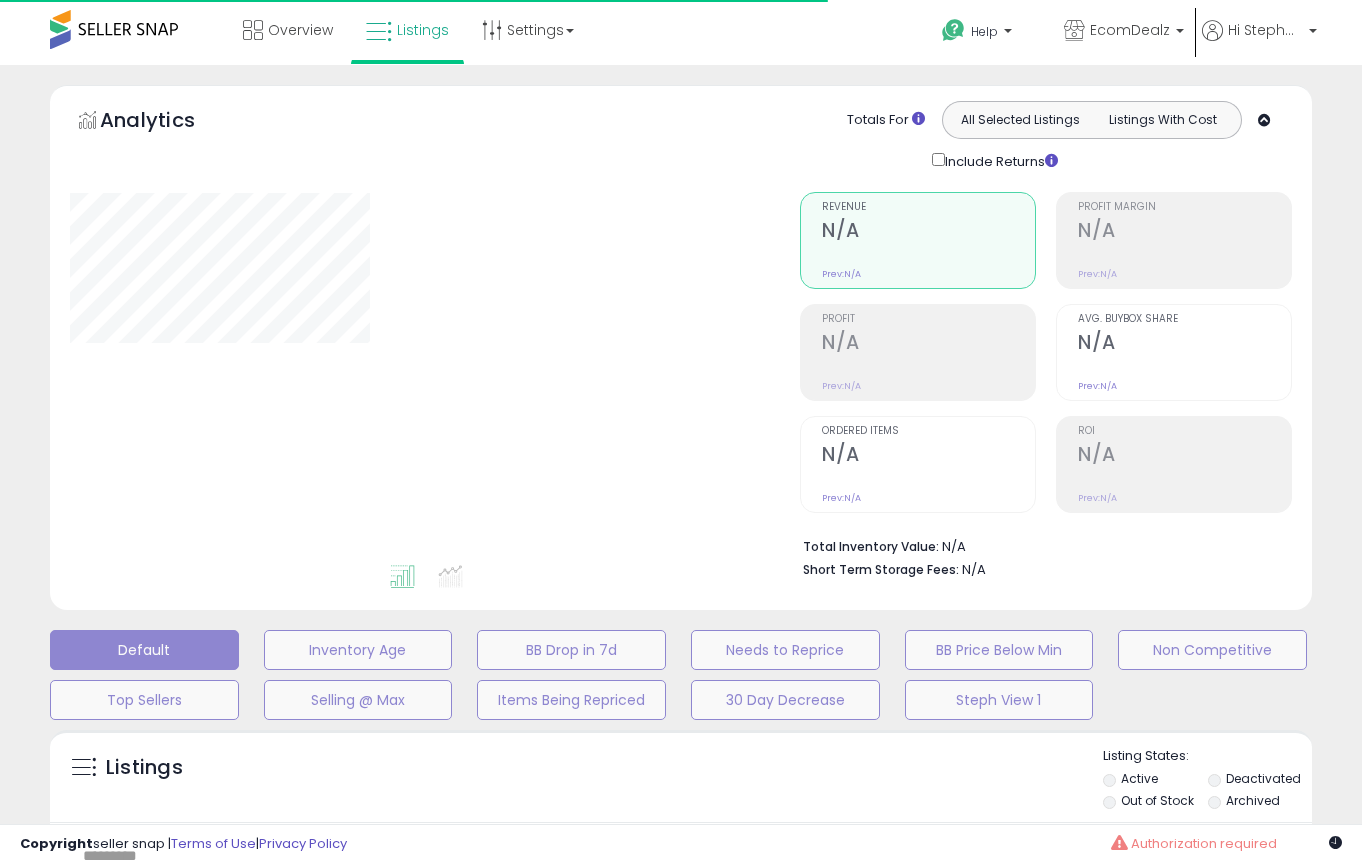 type on "*******" 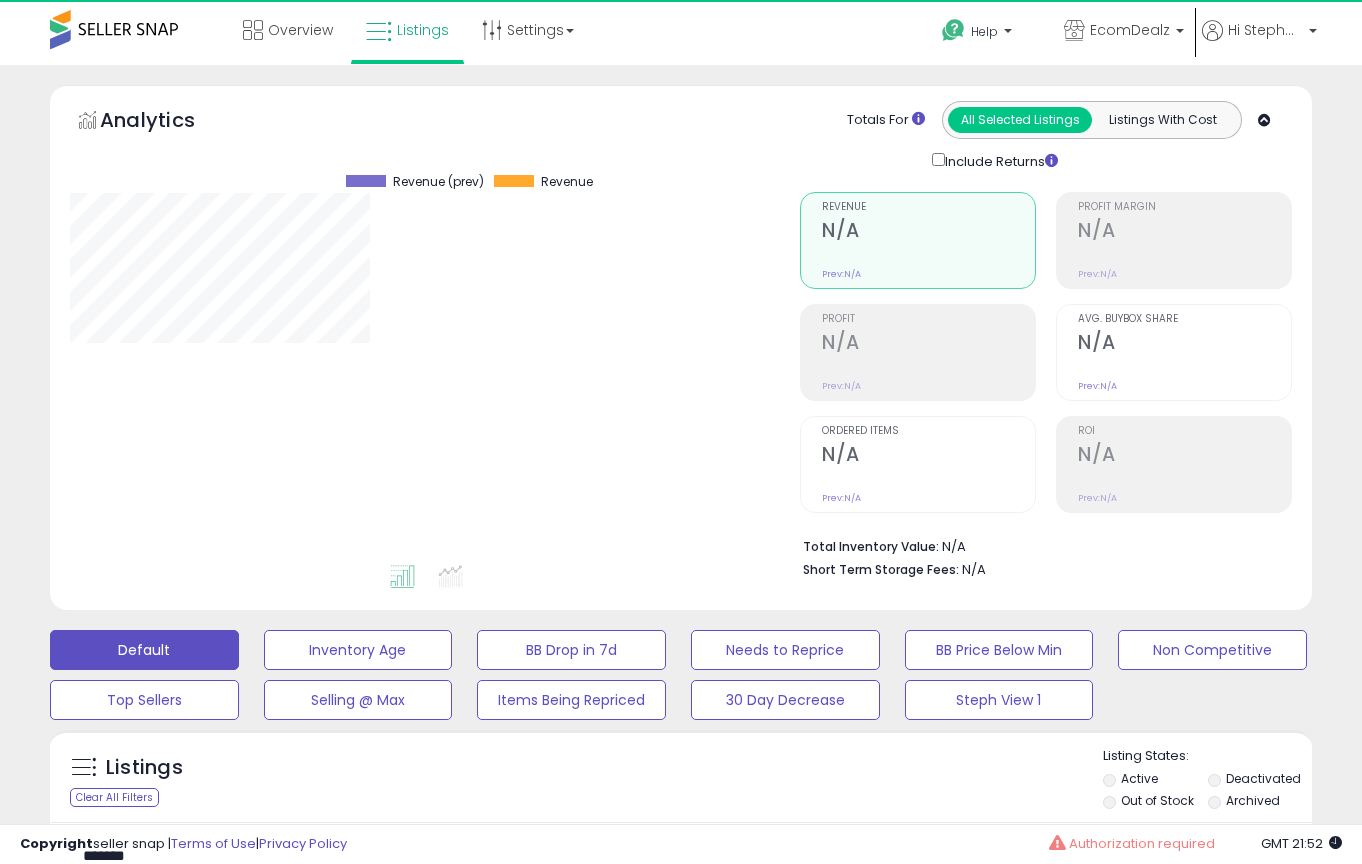 scroll, scrollTop: 999590, scrollLeft: 999269, axis: both 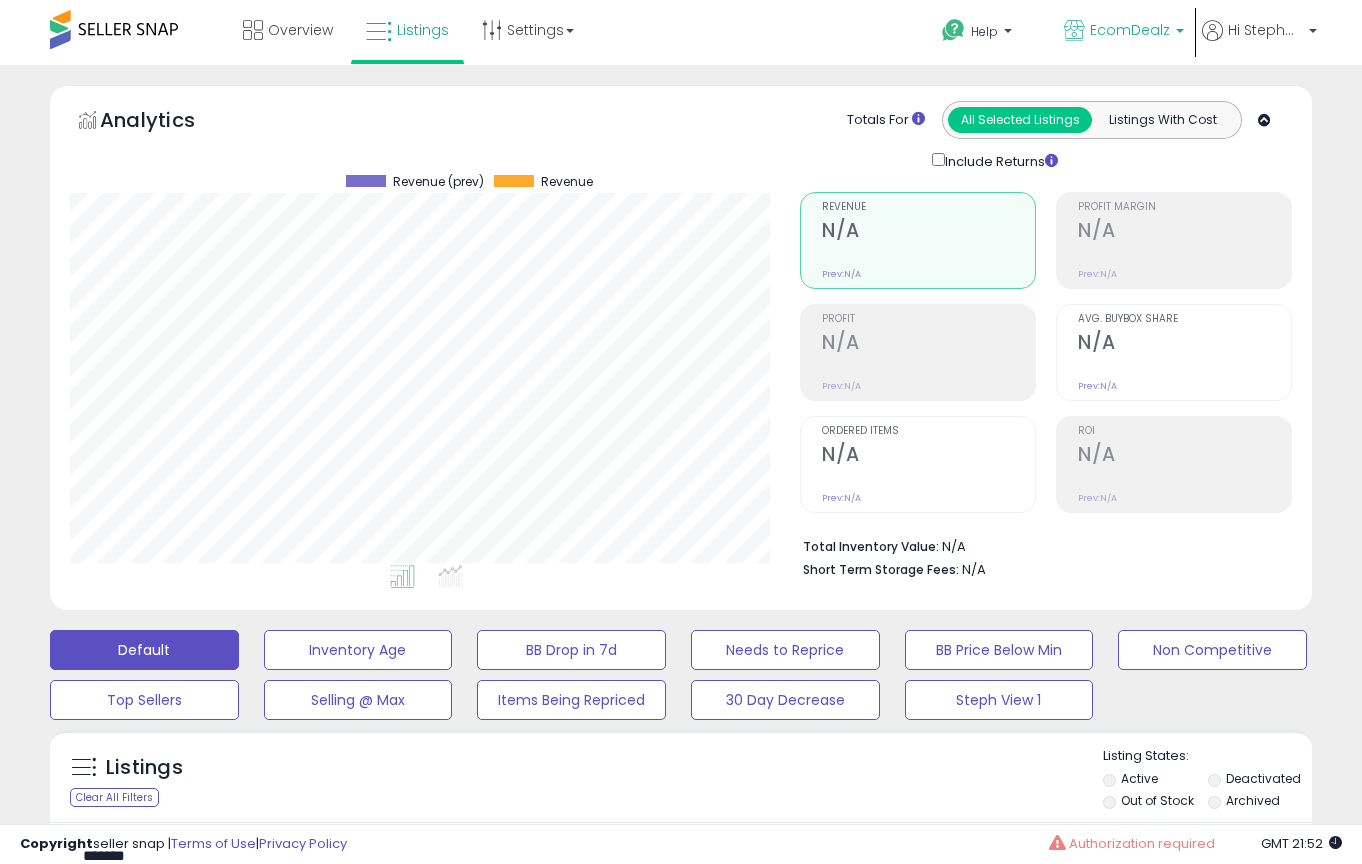 click on "EcomDealz" at bounding box center (1130, 30) 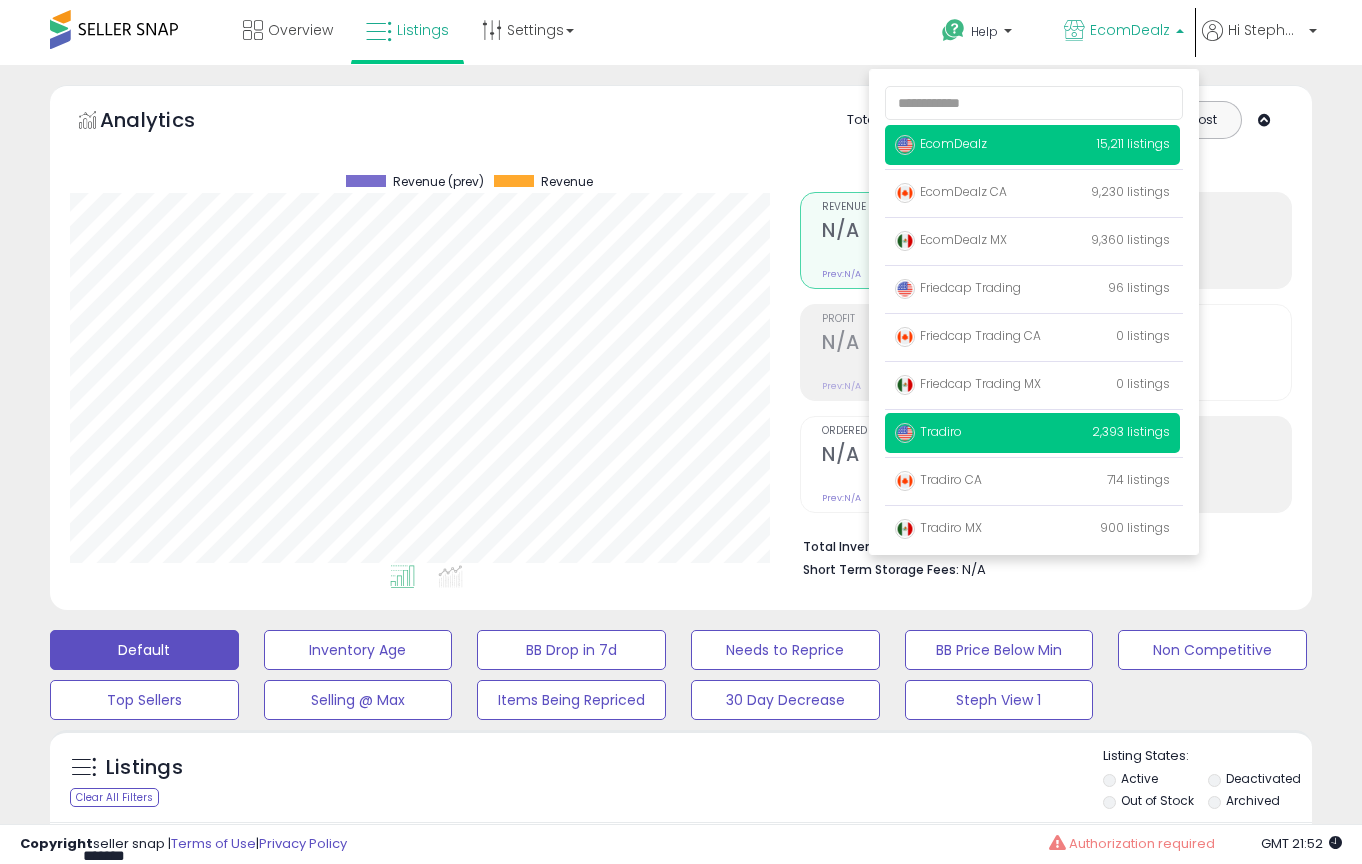 click on "Tradiro
2,393
listings" at bounding box center (1032, 433) 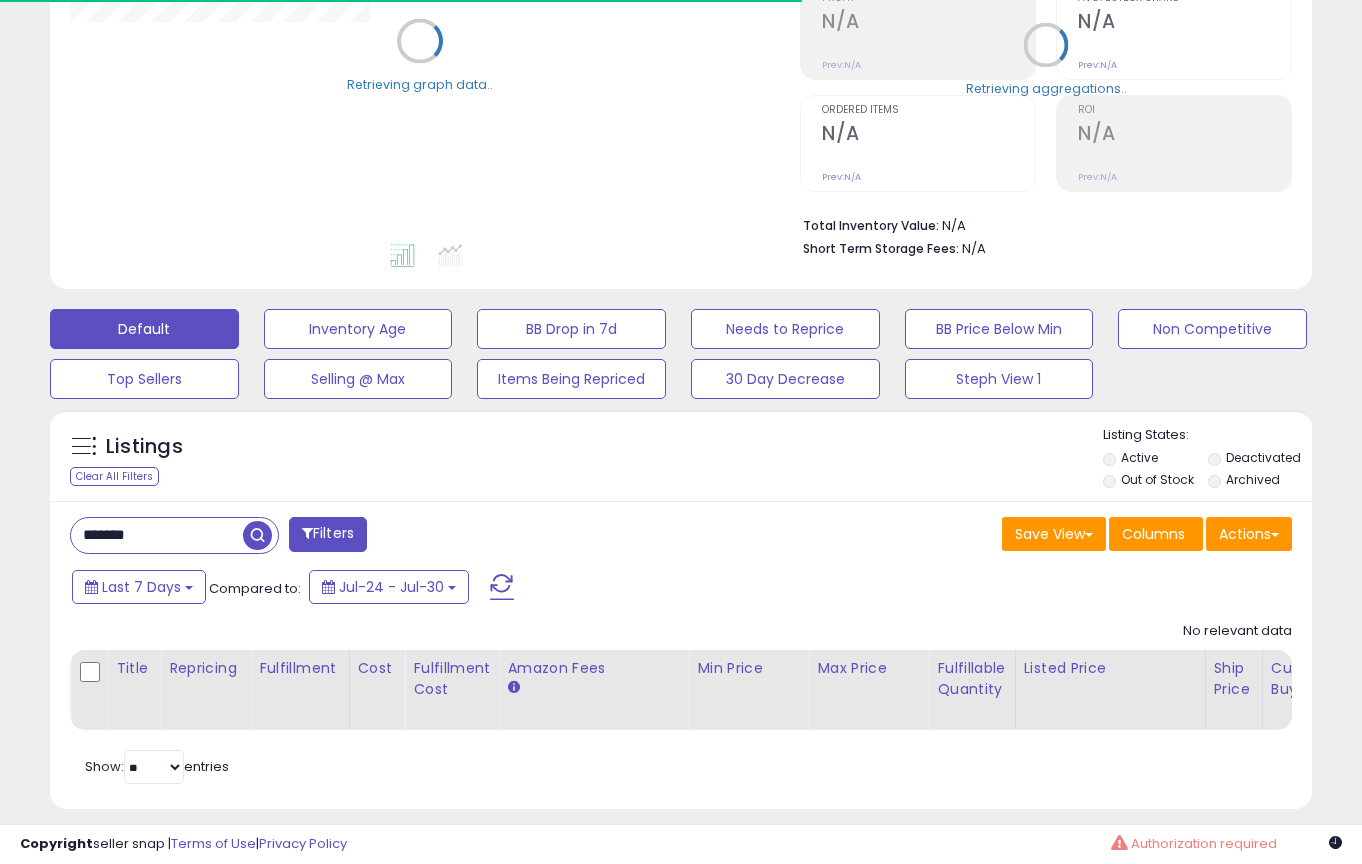 scroll, scrollTop: 339, scrollLeft: 0, axis: vertical 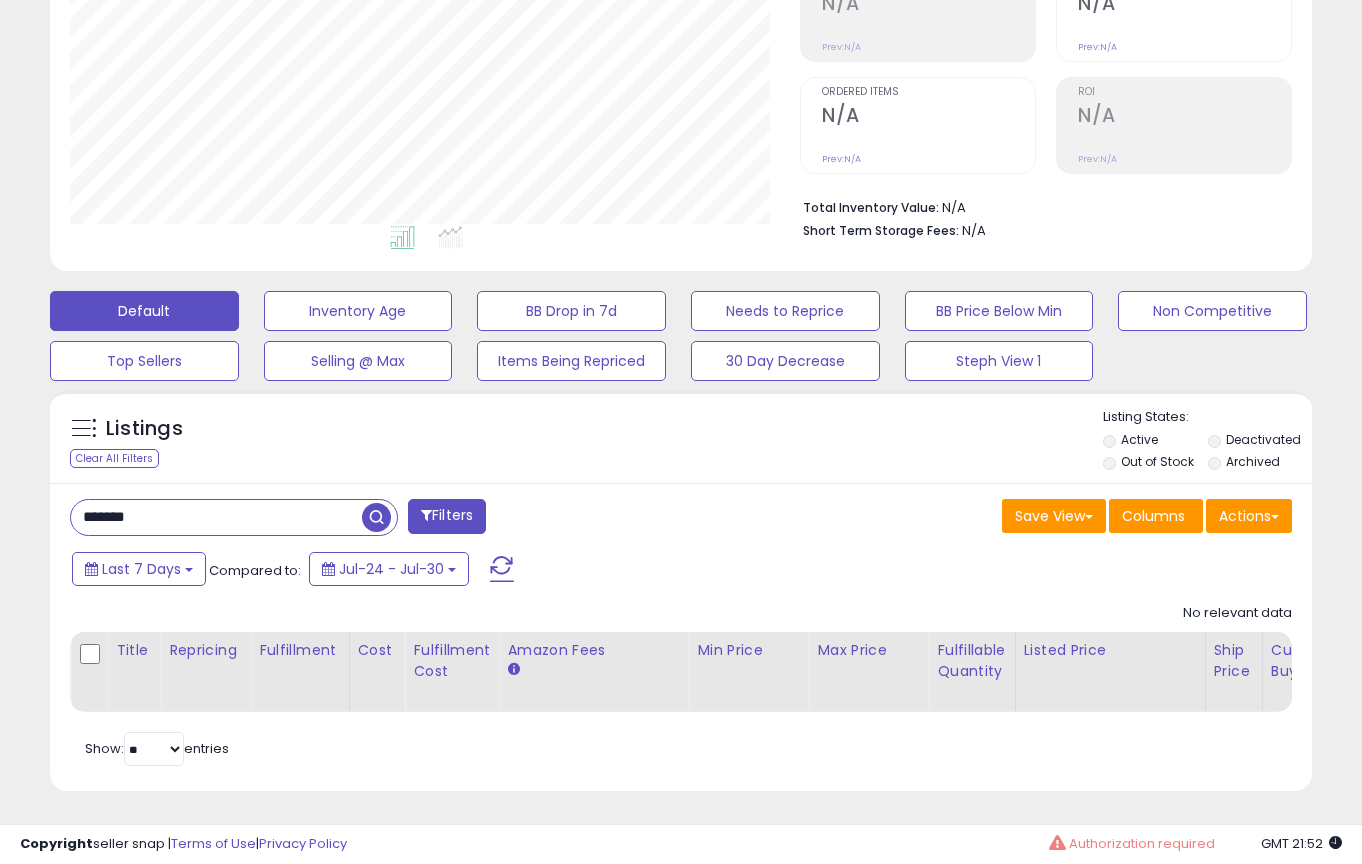 drag, startPoint x: 143, startPoint y: 524, endPoint x: 120, endPoint y: 520, distance: 23.345236 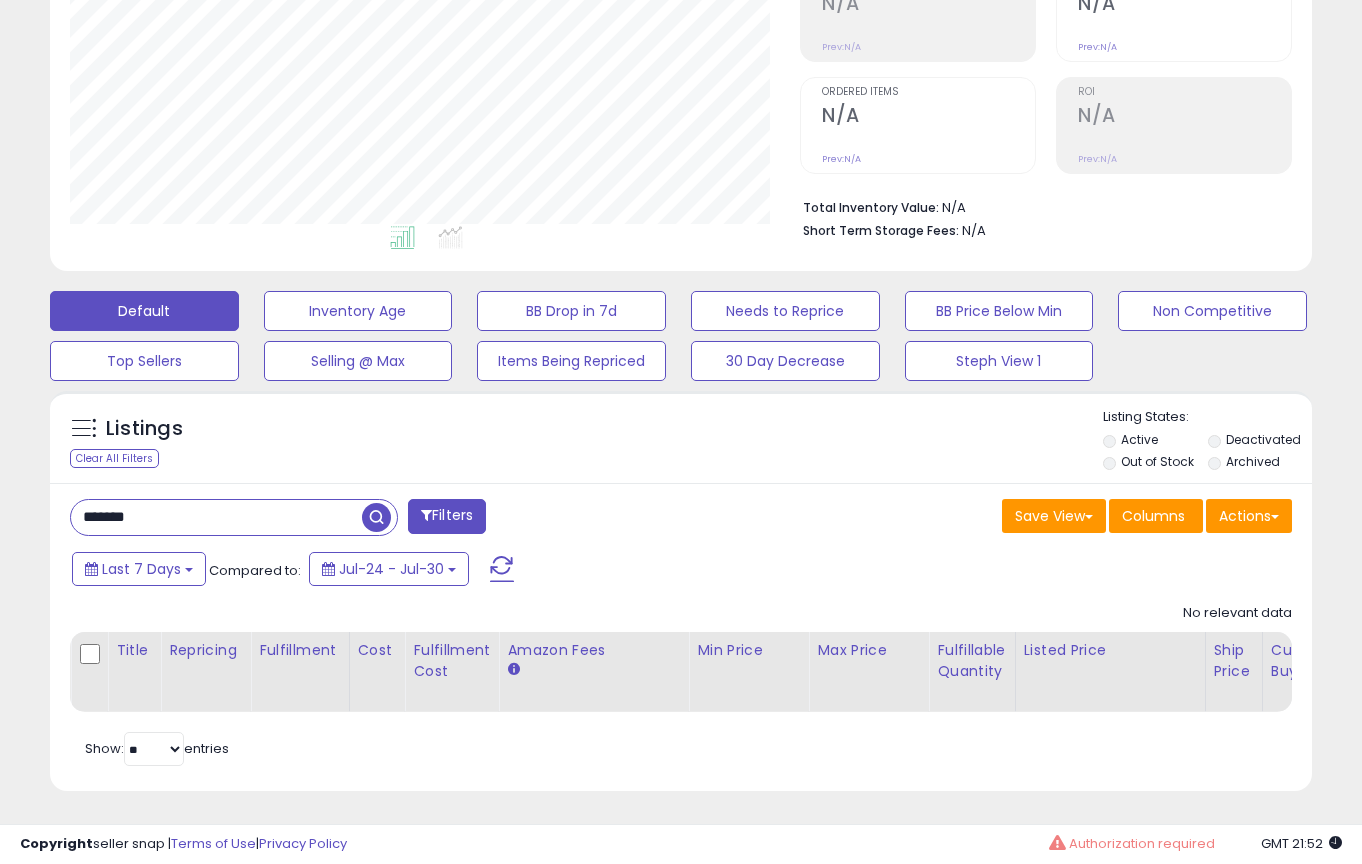 click on "*******" at bounding box center [216, 517] 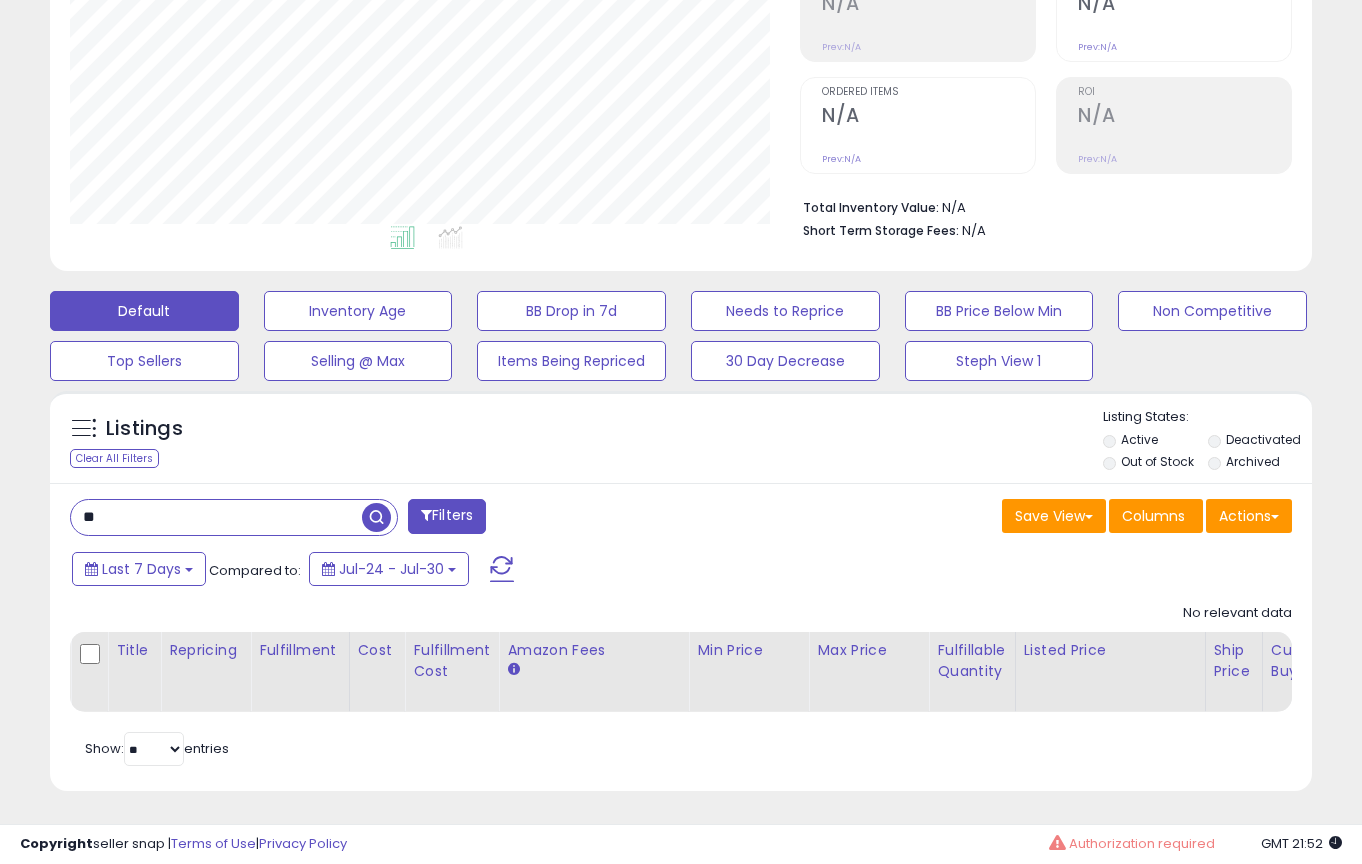 type on "*" 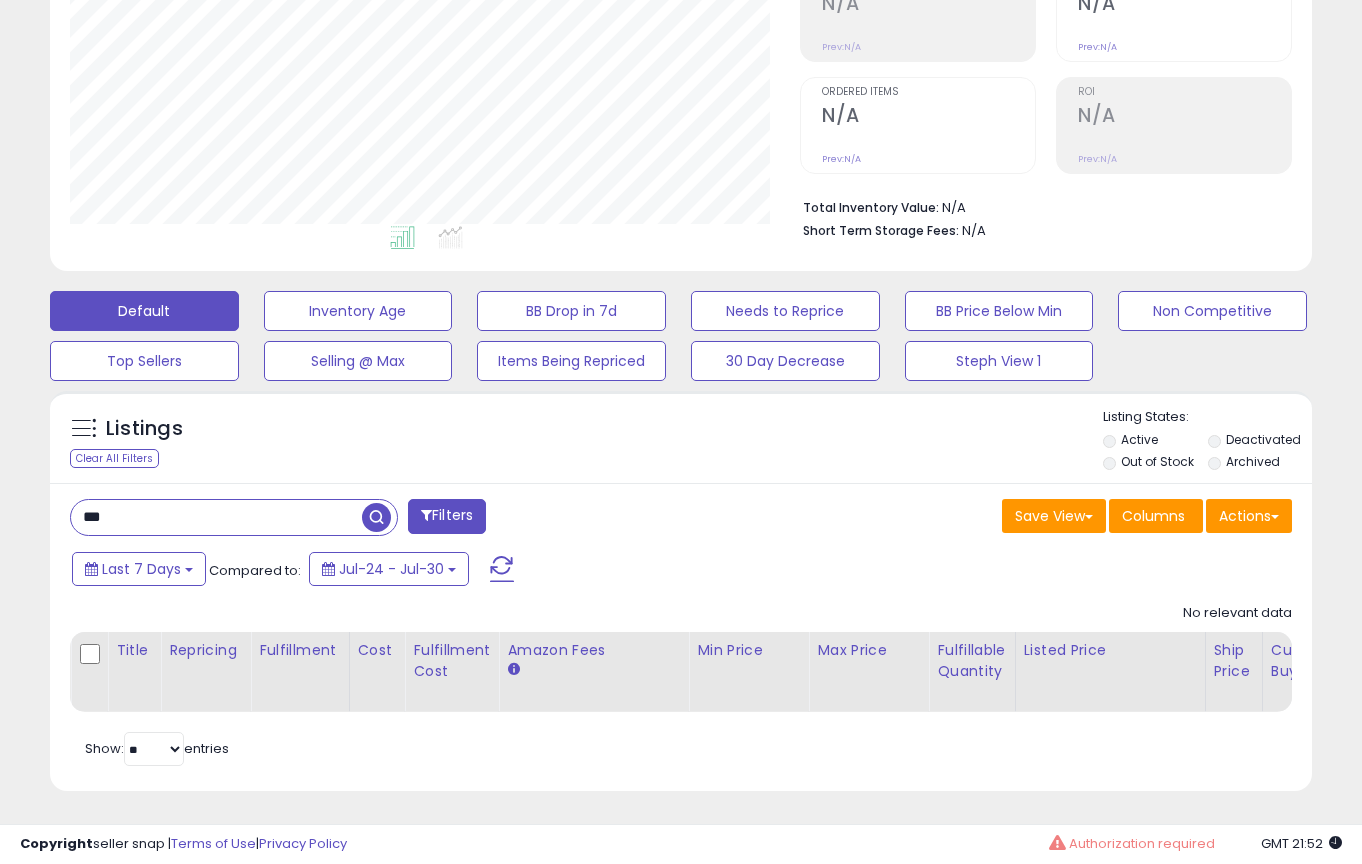 type on "***" 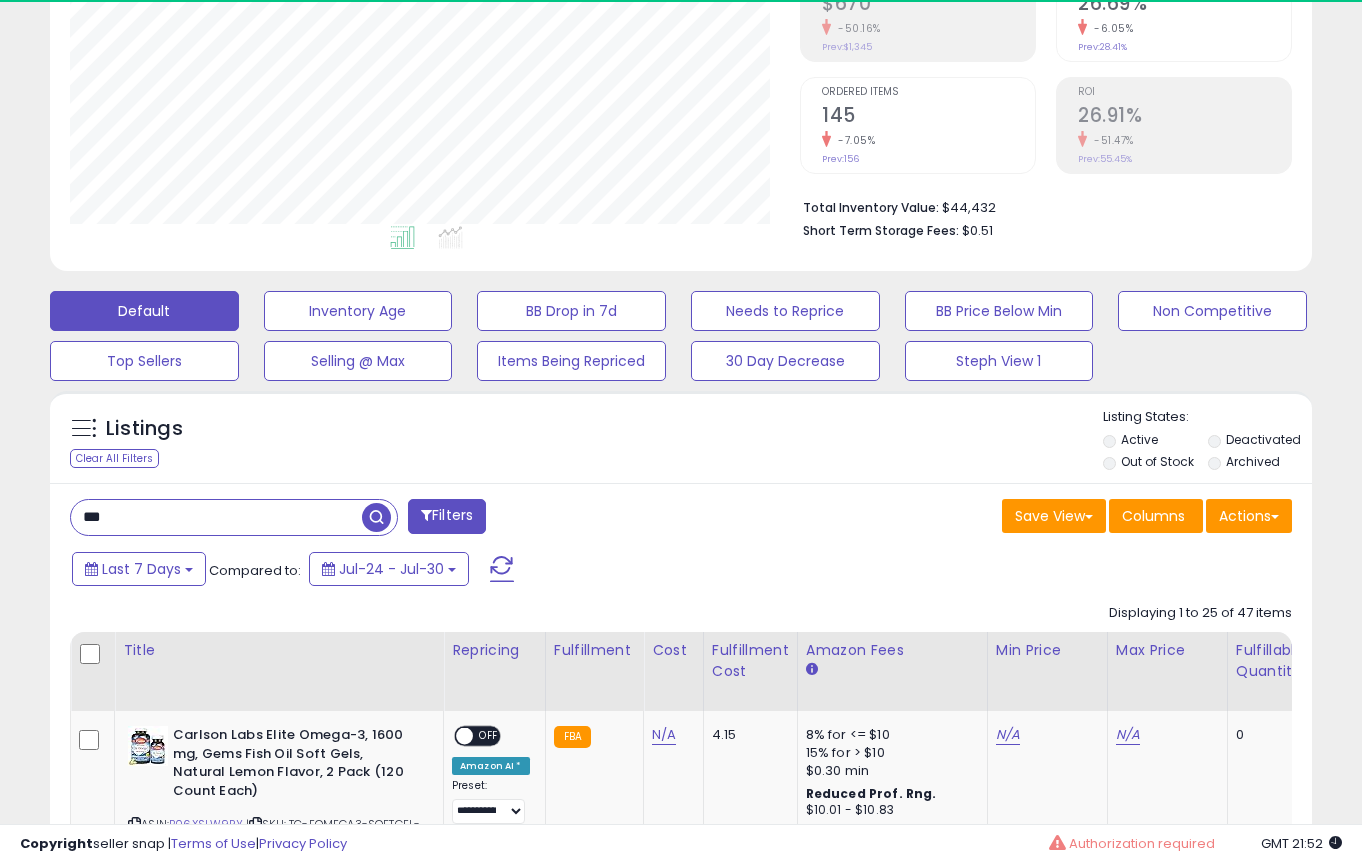 scroll, scrollTop: 999590, scrollLeft: 999269, axis: both 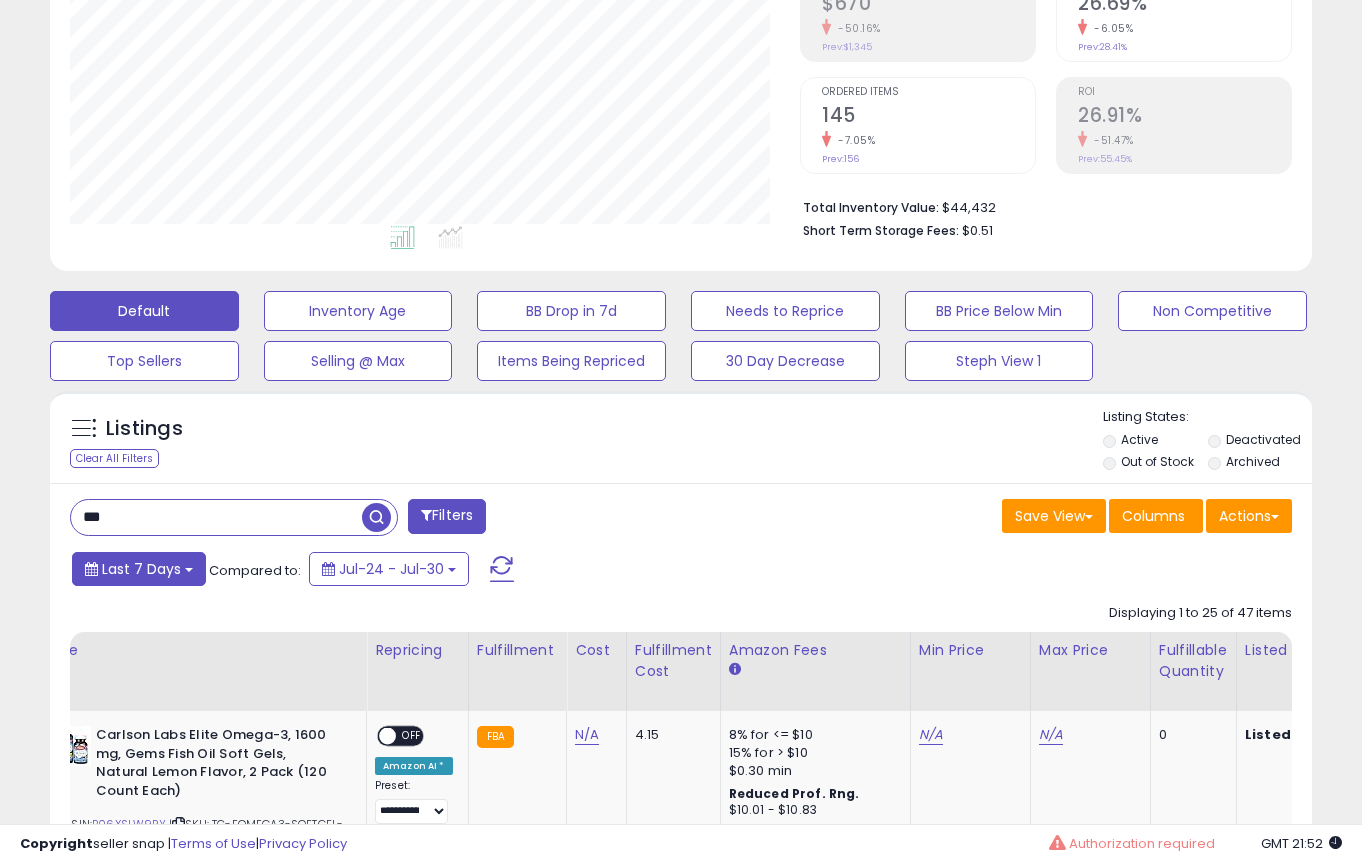 click on "Last 7 Days" at bounding box center (139, 569) 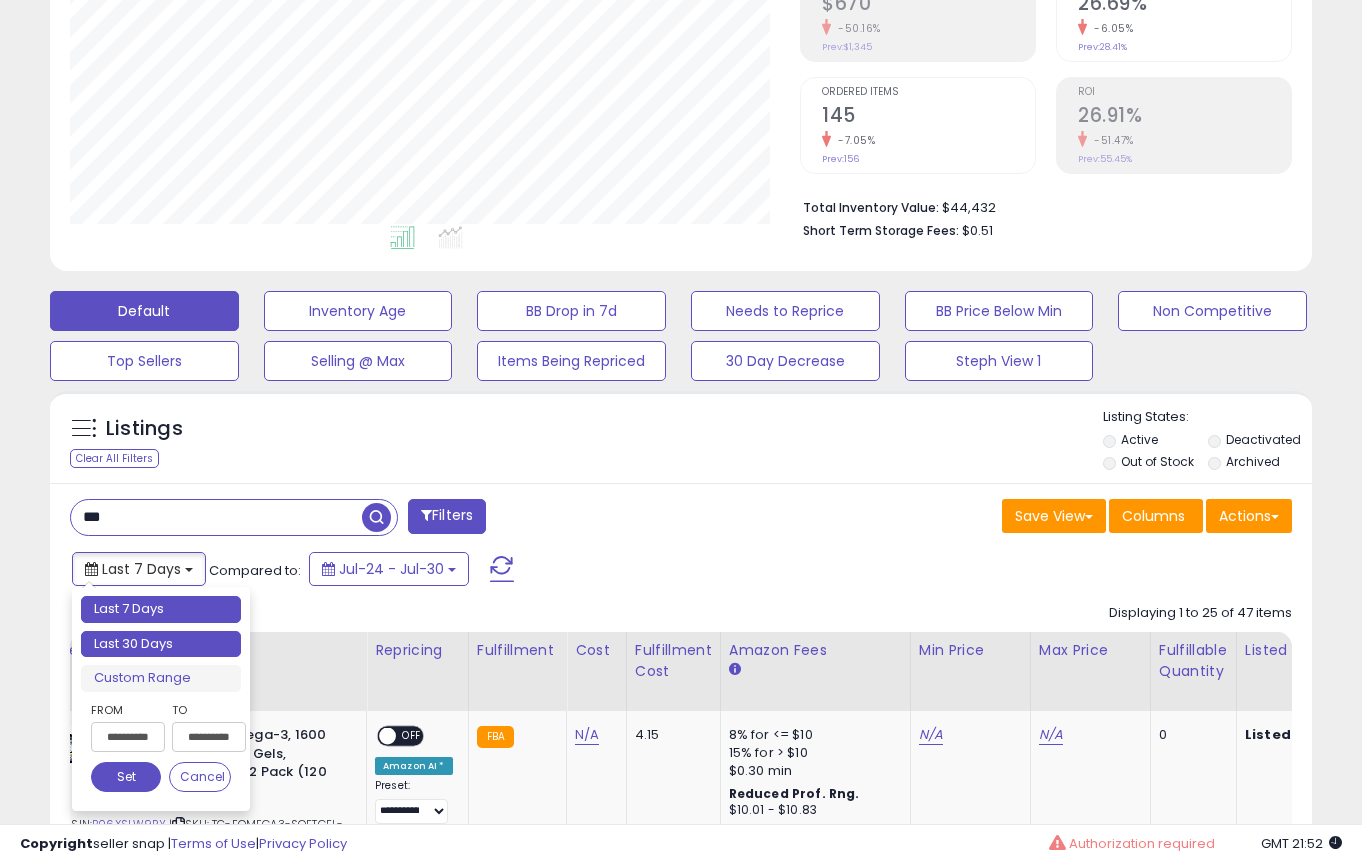type on "**********" 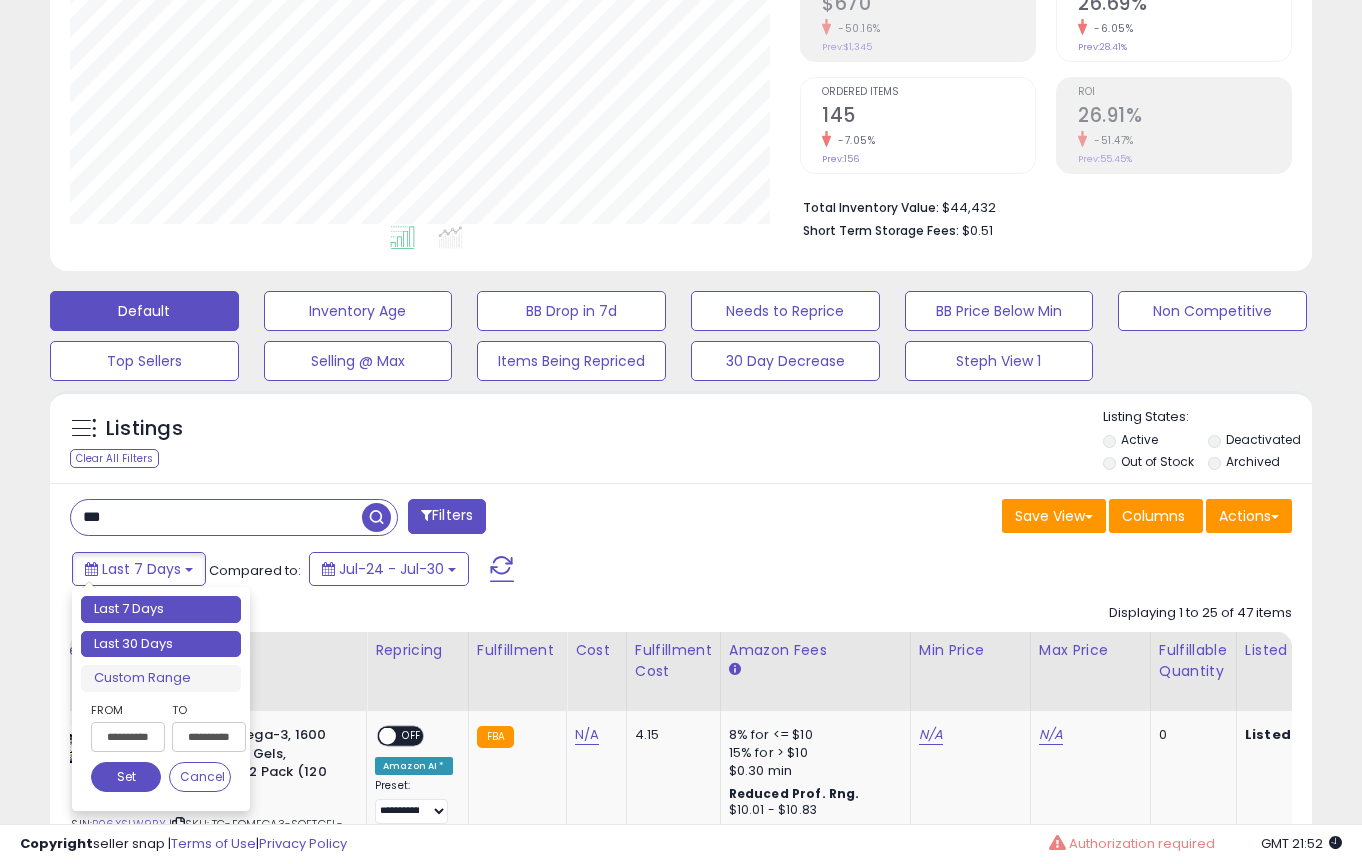 click on "Last 30 Days" at bounding box center [161, 644] 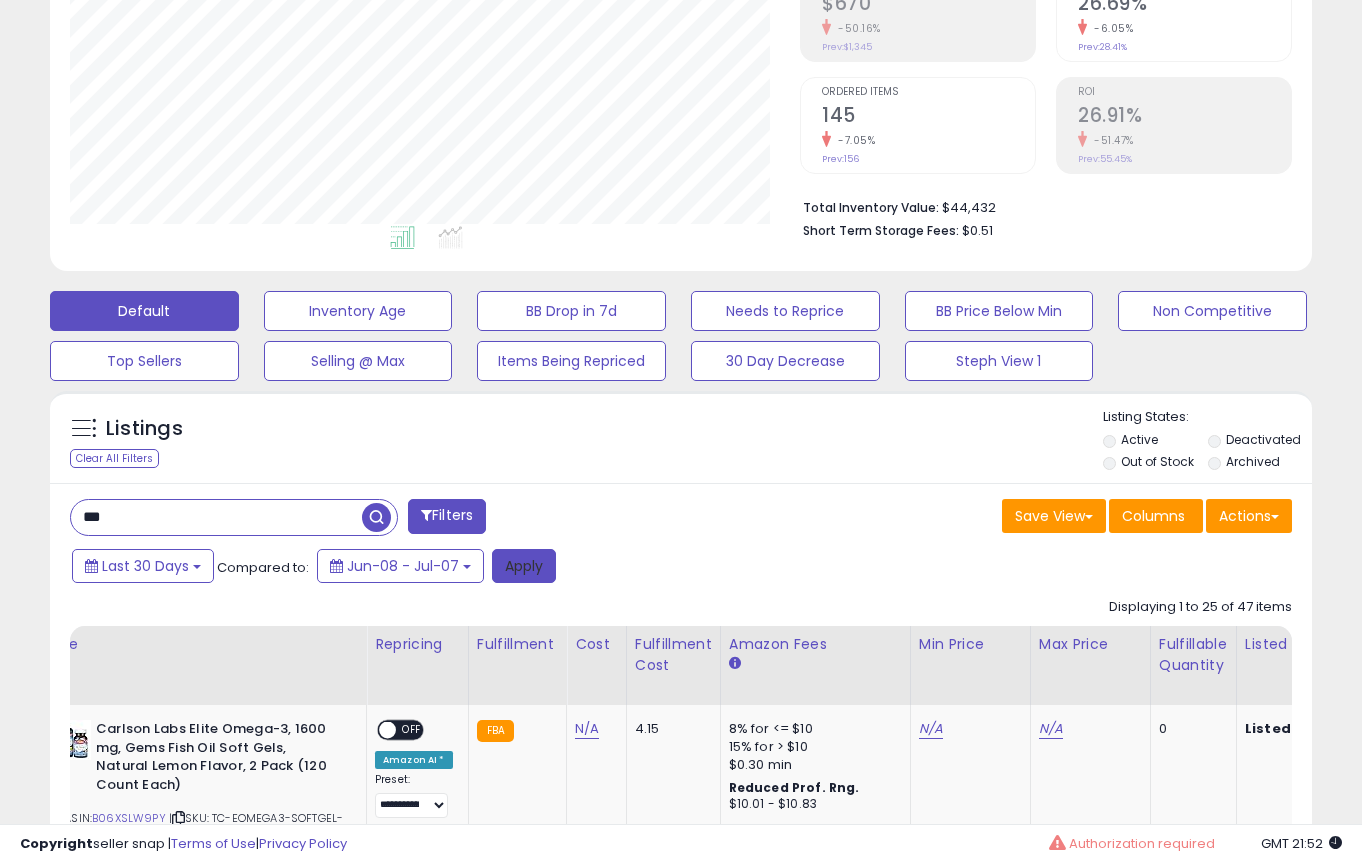 click on "Apply" at bounding box center (524, 566) 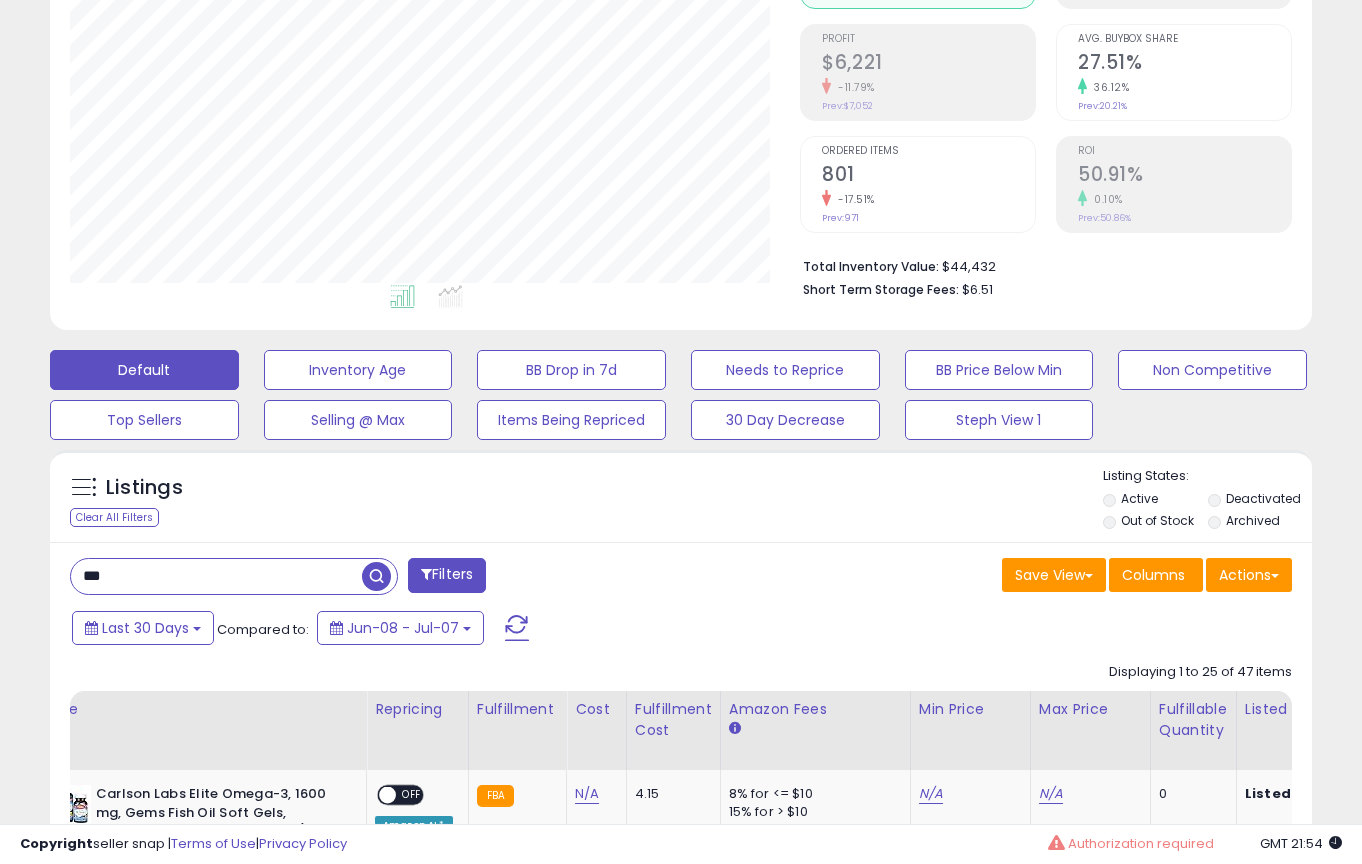 scroll, scrollTop: 317, scrollLeft: 0, axis: vertical 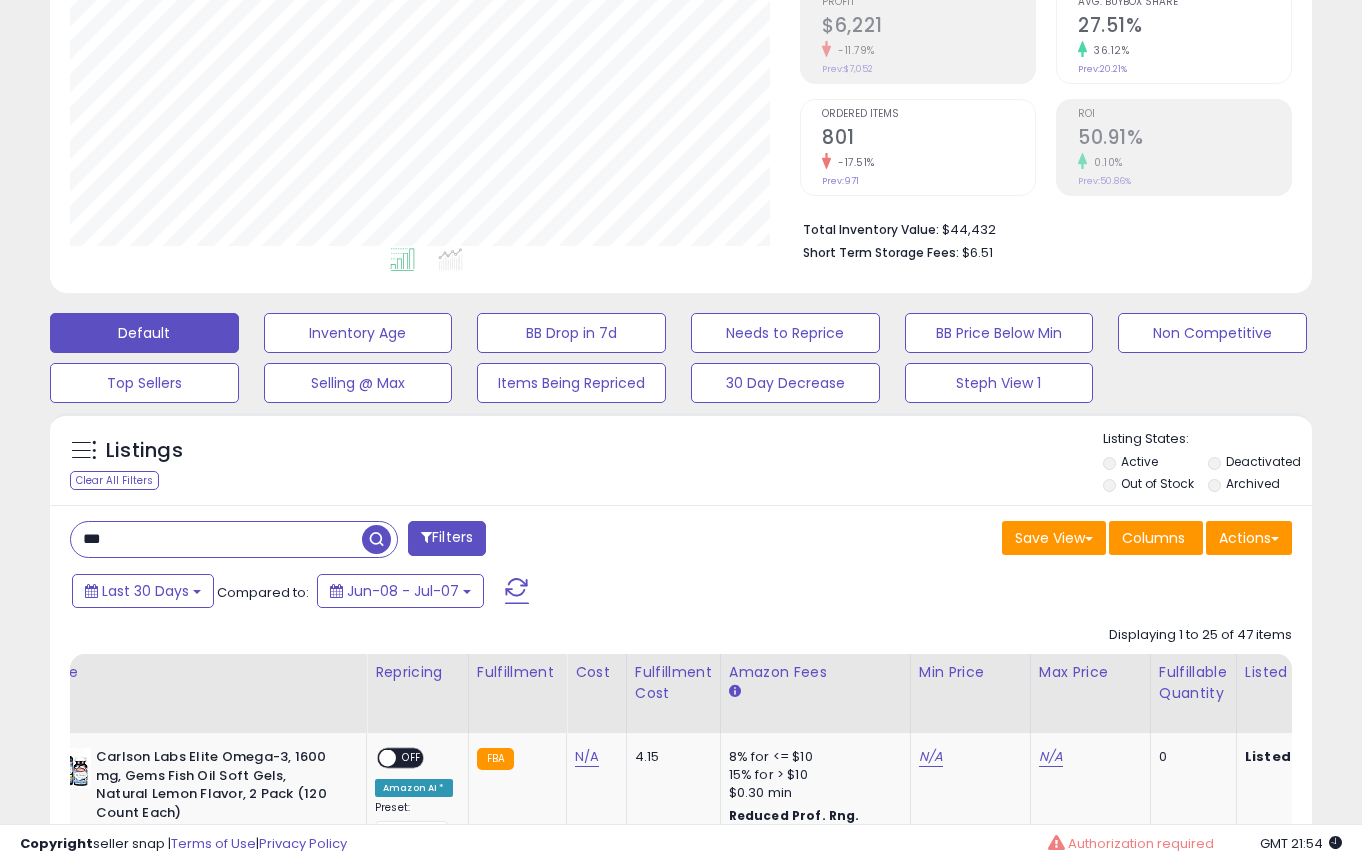 drag, startPoint x: 119, startPoint y: 542, endPoint x: 98, endPoint y: 539, distance: 21.213203 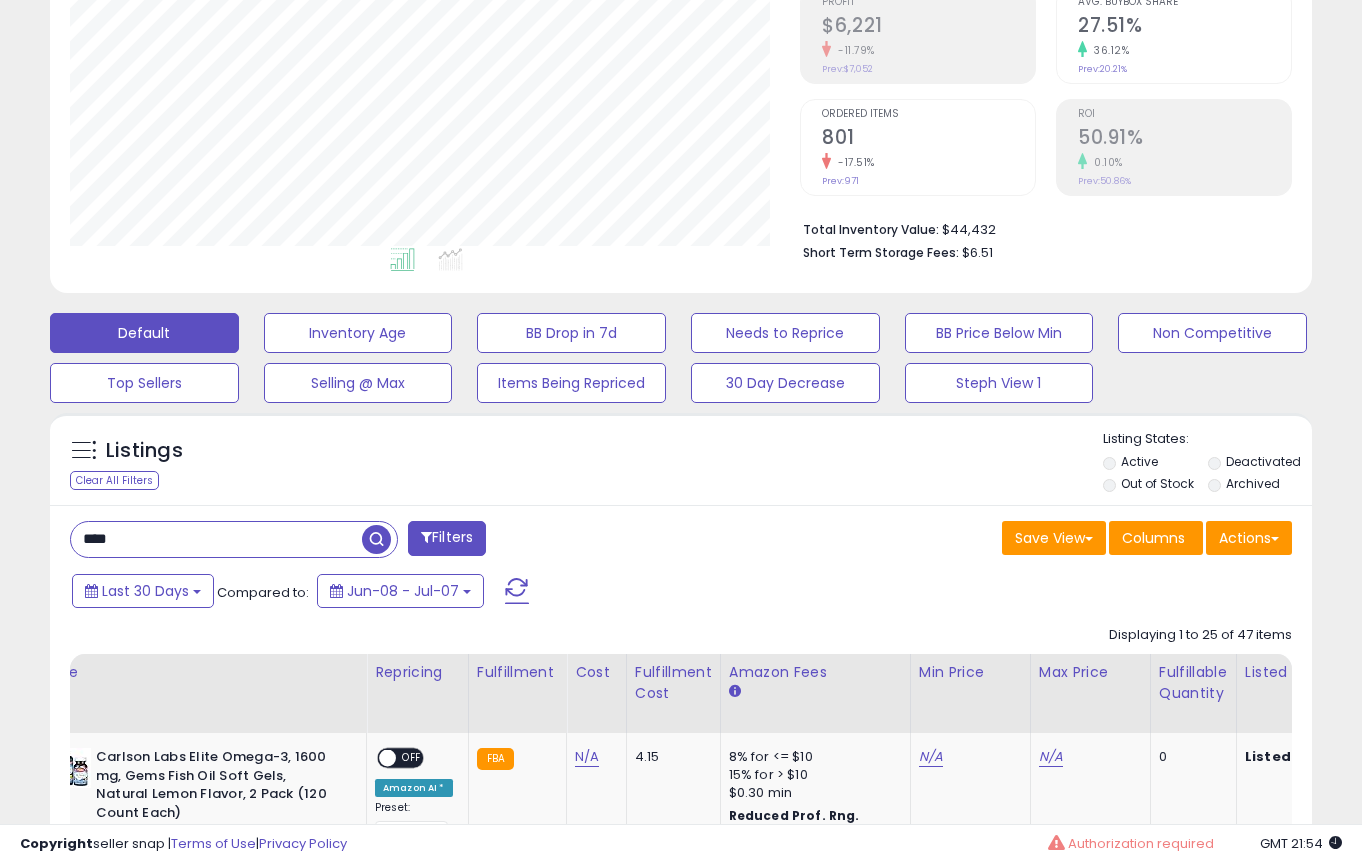 type on "****" 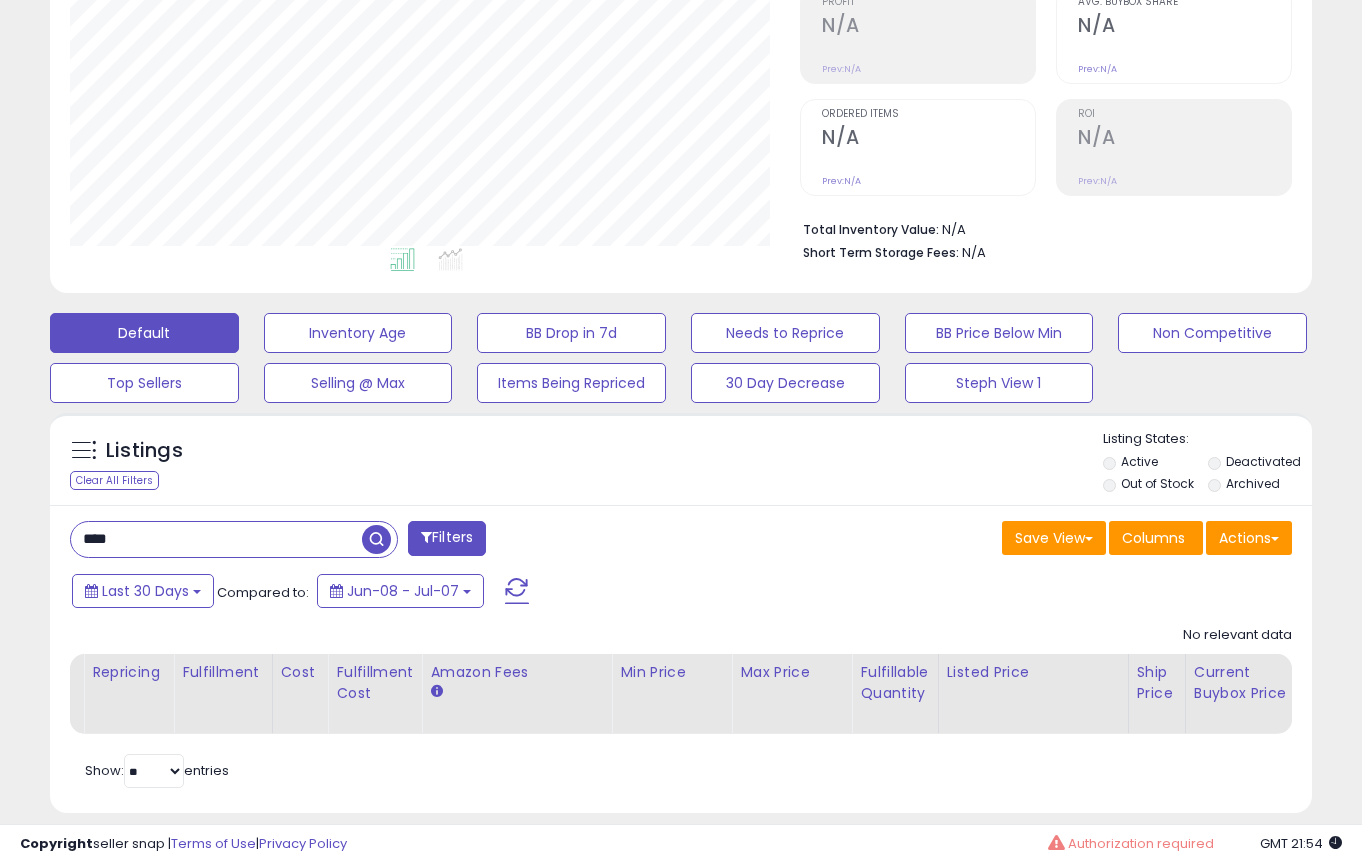 scroll, scrollTop: 999590, scrollLeft: 999269, axis: both 